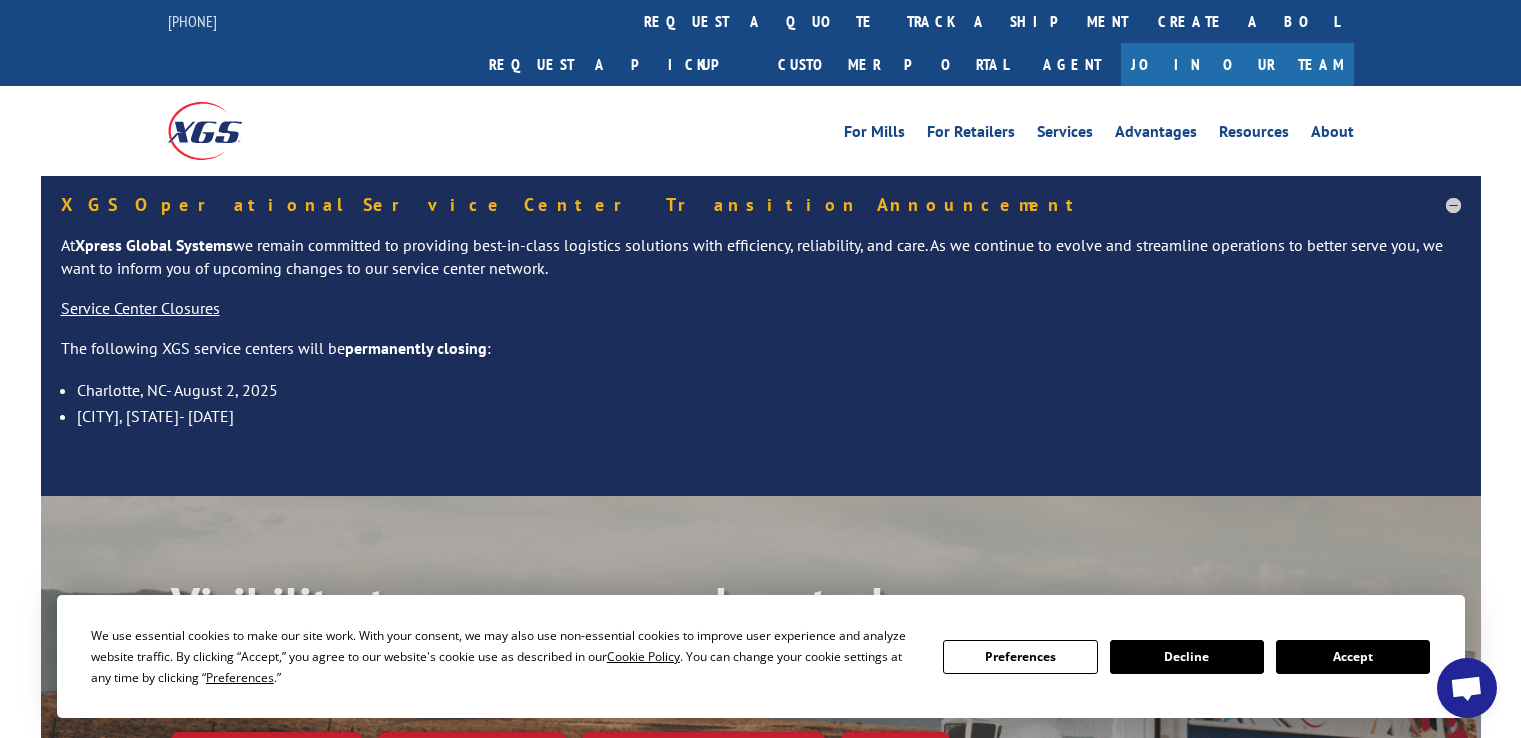 click on "track a shipment" at bounding box center (1017, 21) 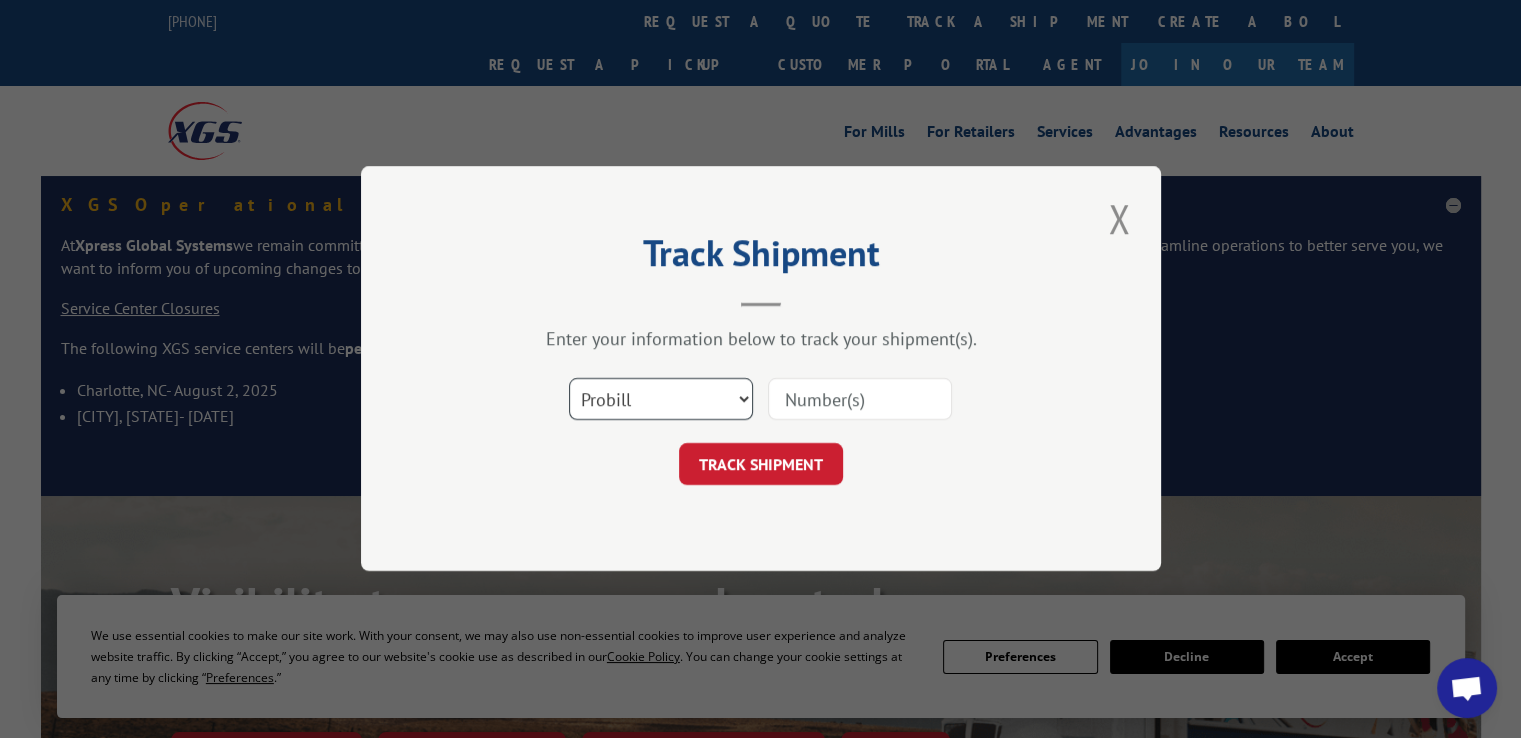 click on "Select category... Probill BOL PO" at bounding box center (661, 400) 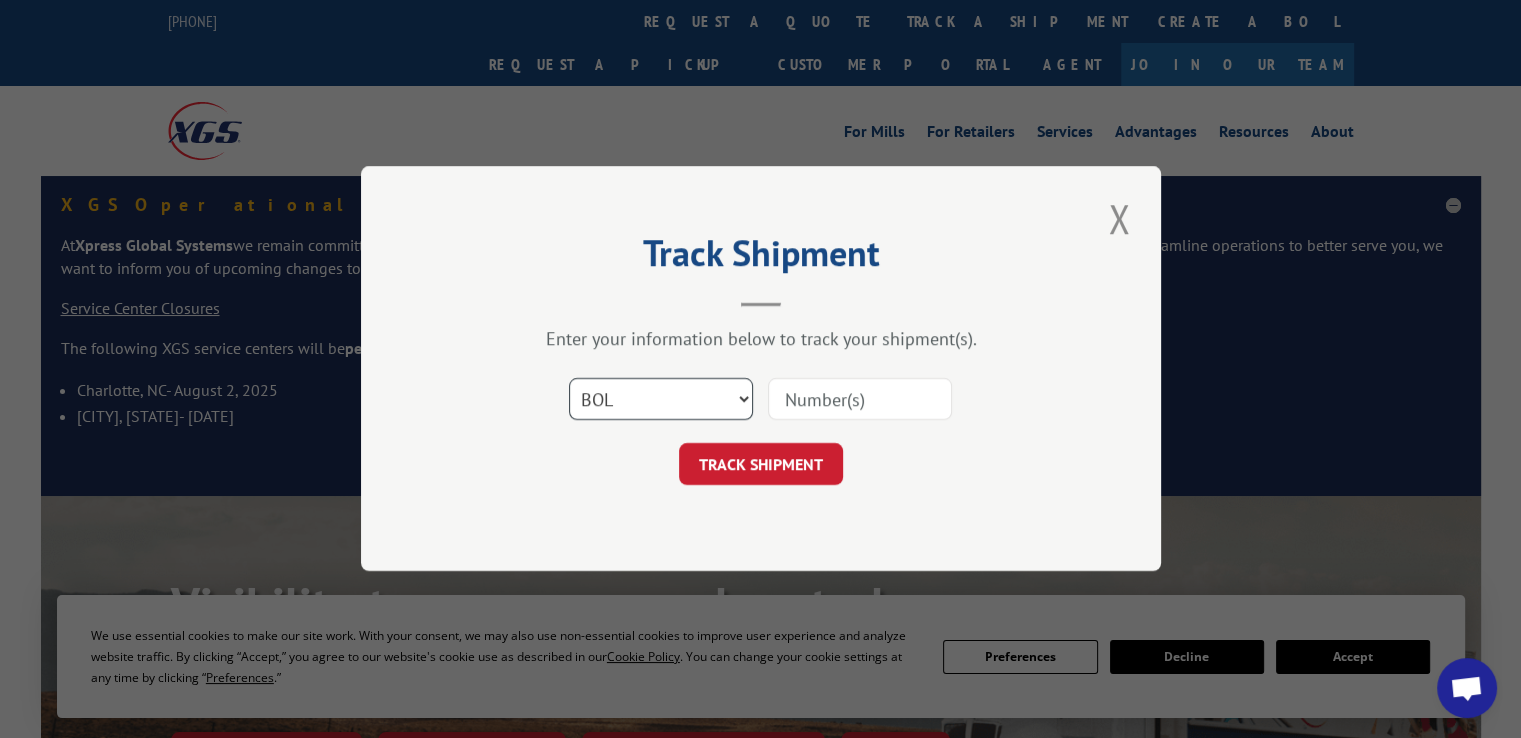 click on "Select category... Probill BOL PO" at bounding box center (661, 400) 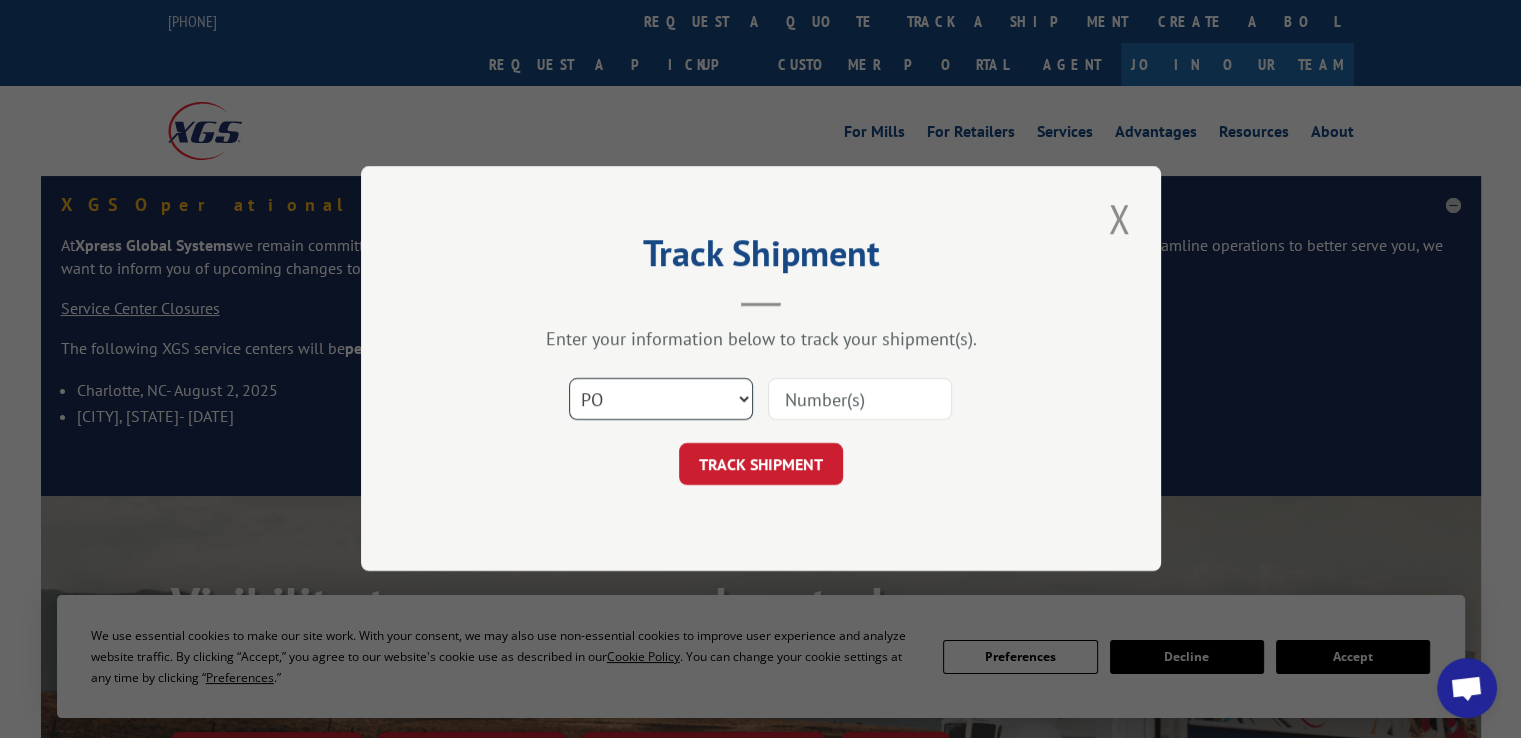 click on "Select category... Probill BOL PO" at bounding box center (661, 400) 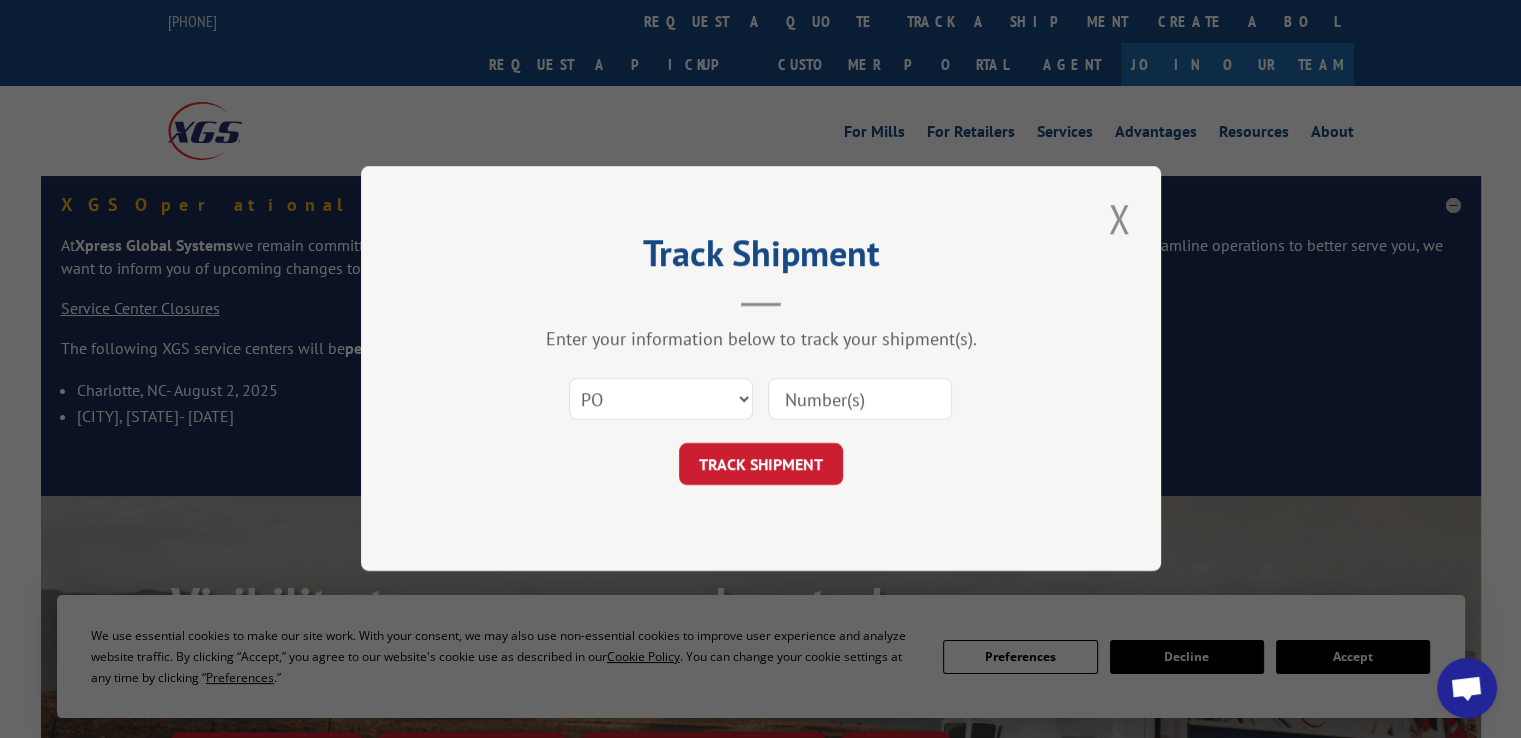 click at bounding box center [860, 400] 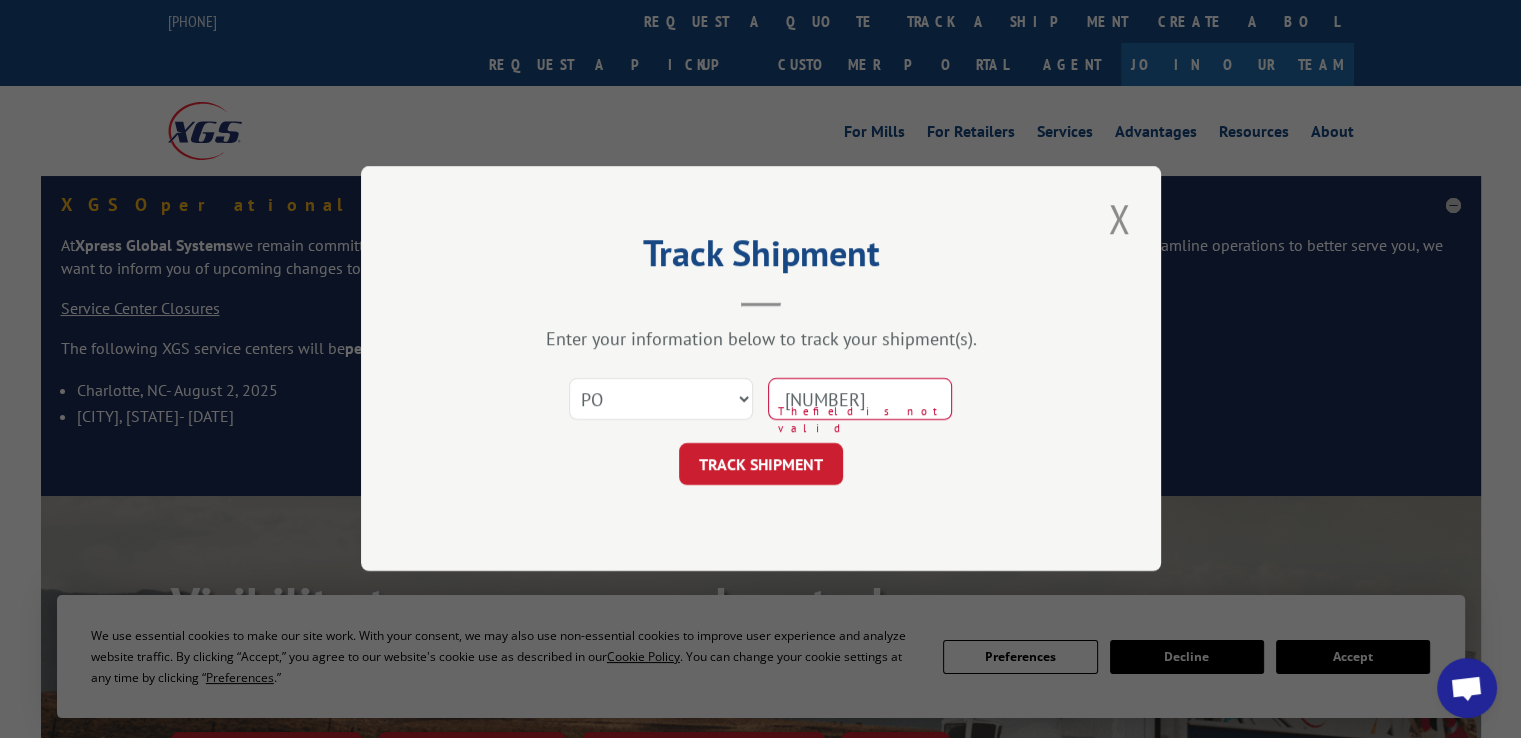 click on "[NUMBER]" at bounding box center (860, 400) 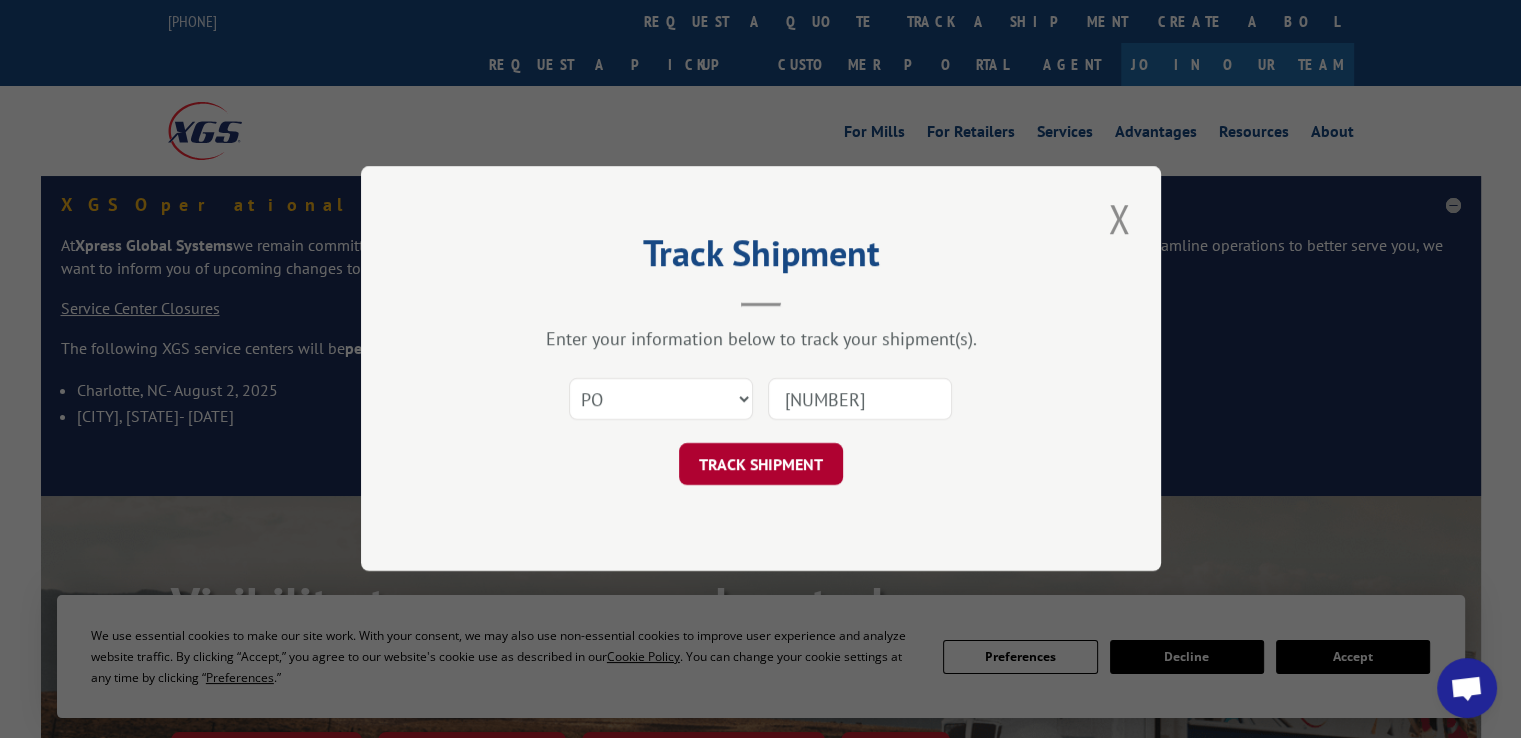 type on "[NUMBER]" 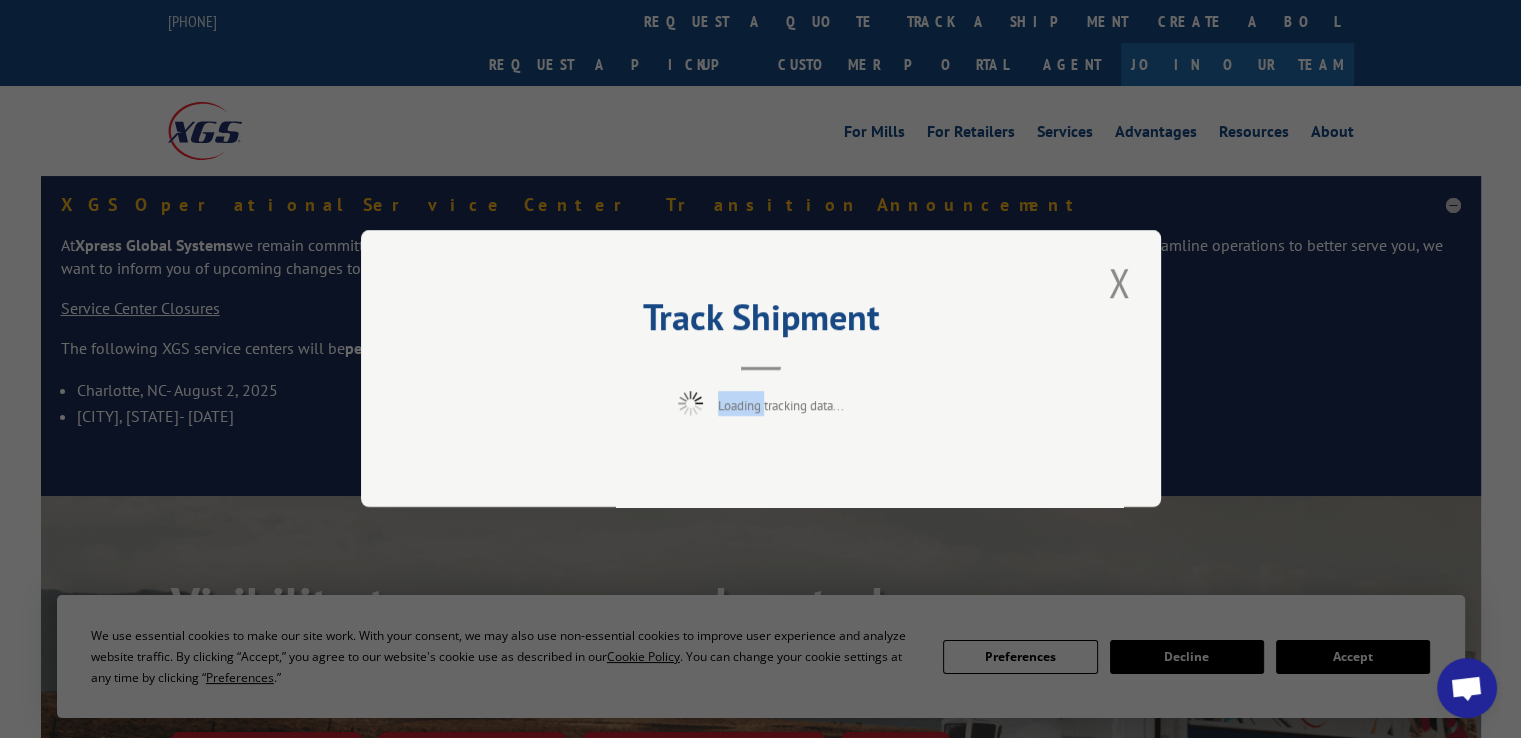 click on "Track Shipment Loading tracking data..." at bounding box center [761, 368] 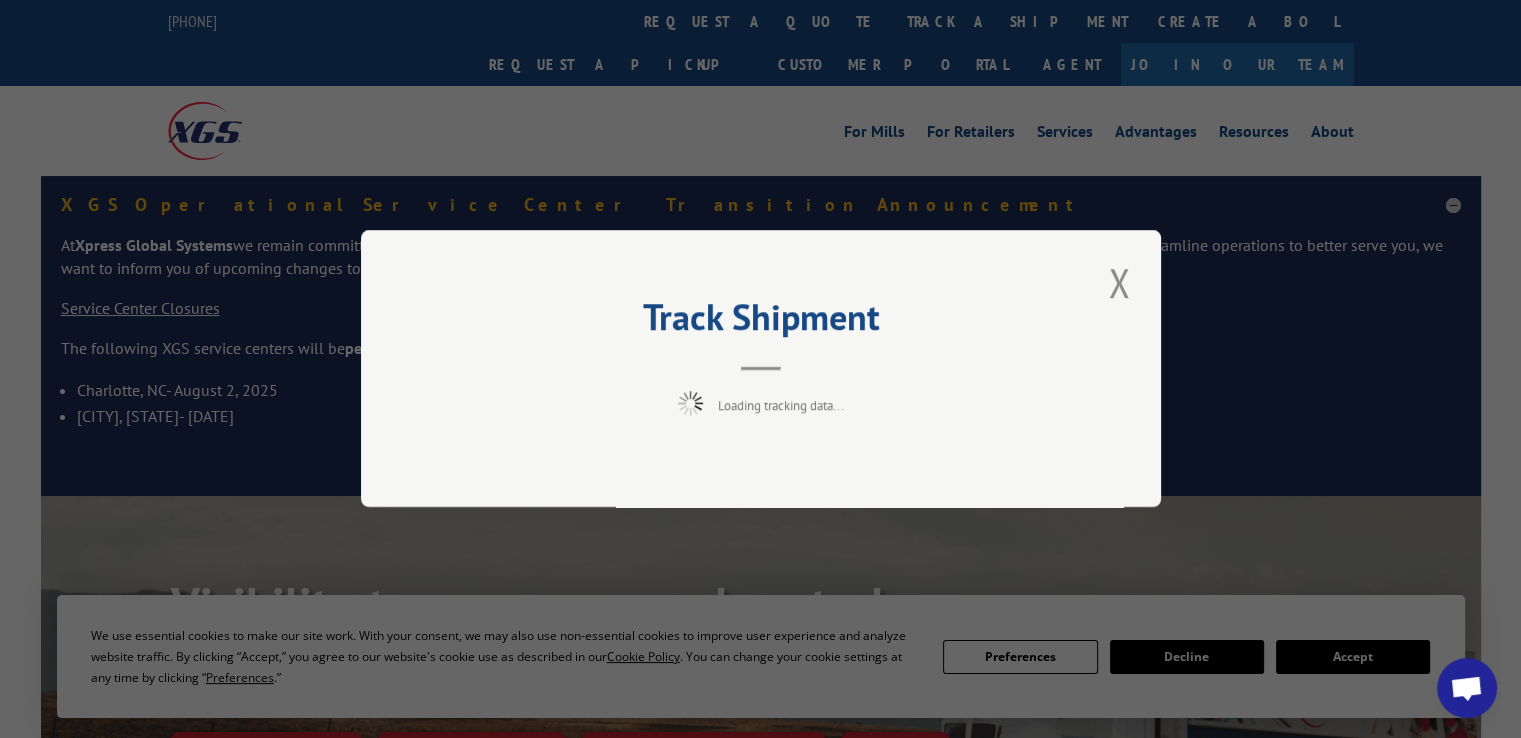 click on "Track Shipment Loading tracking data..." at bounding box center (760, 369) 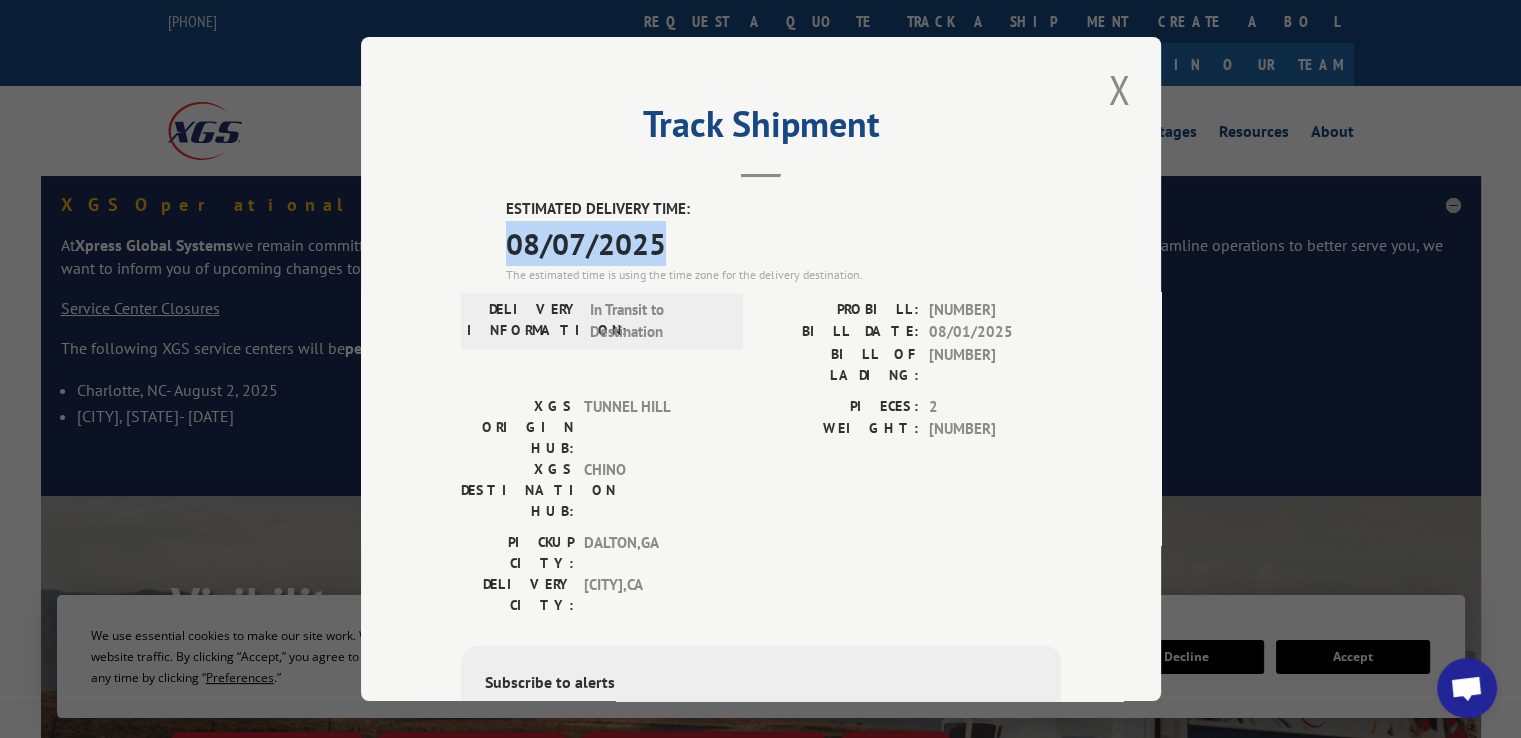drag, startPoint x: 495, startPoint y: 246, endPoint x: 576, endPoint y: 249, distance: 81.055534 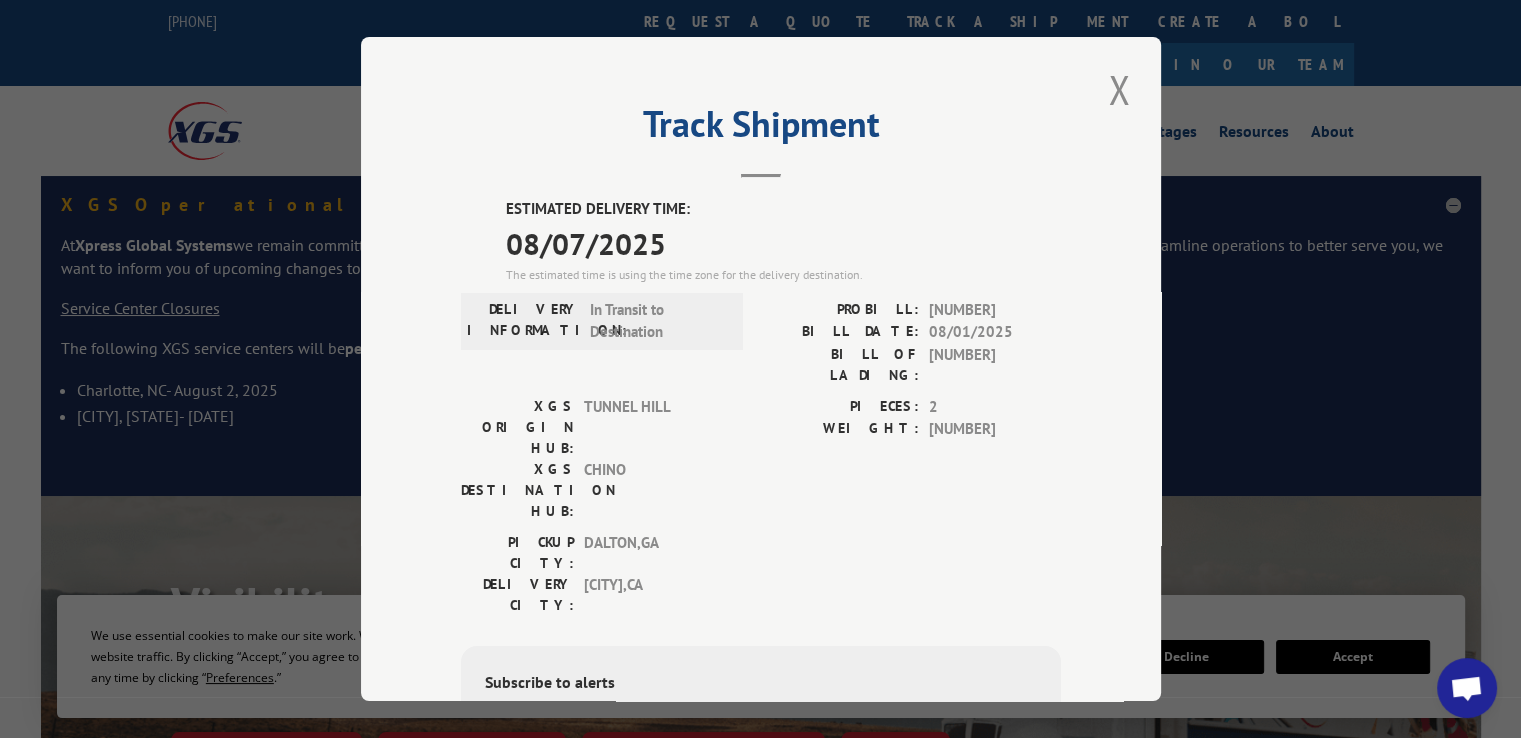 click on "ESTIMATED DELIVERY TIME:" at bounding box center [783, 209] 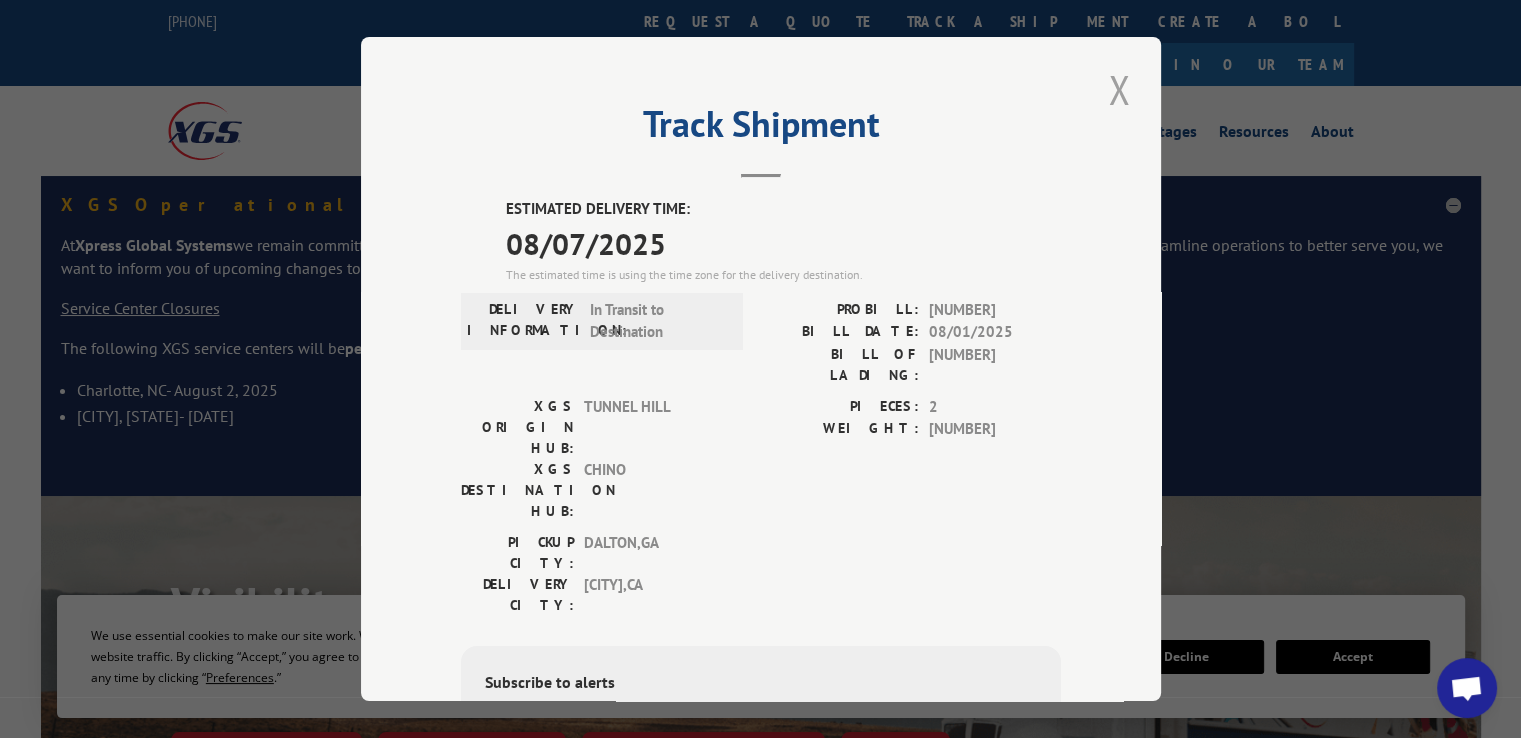 click at bounding box center (1119, 89) 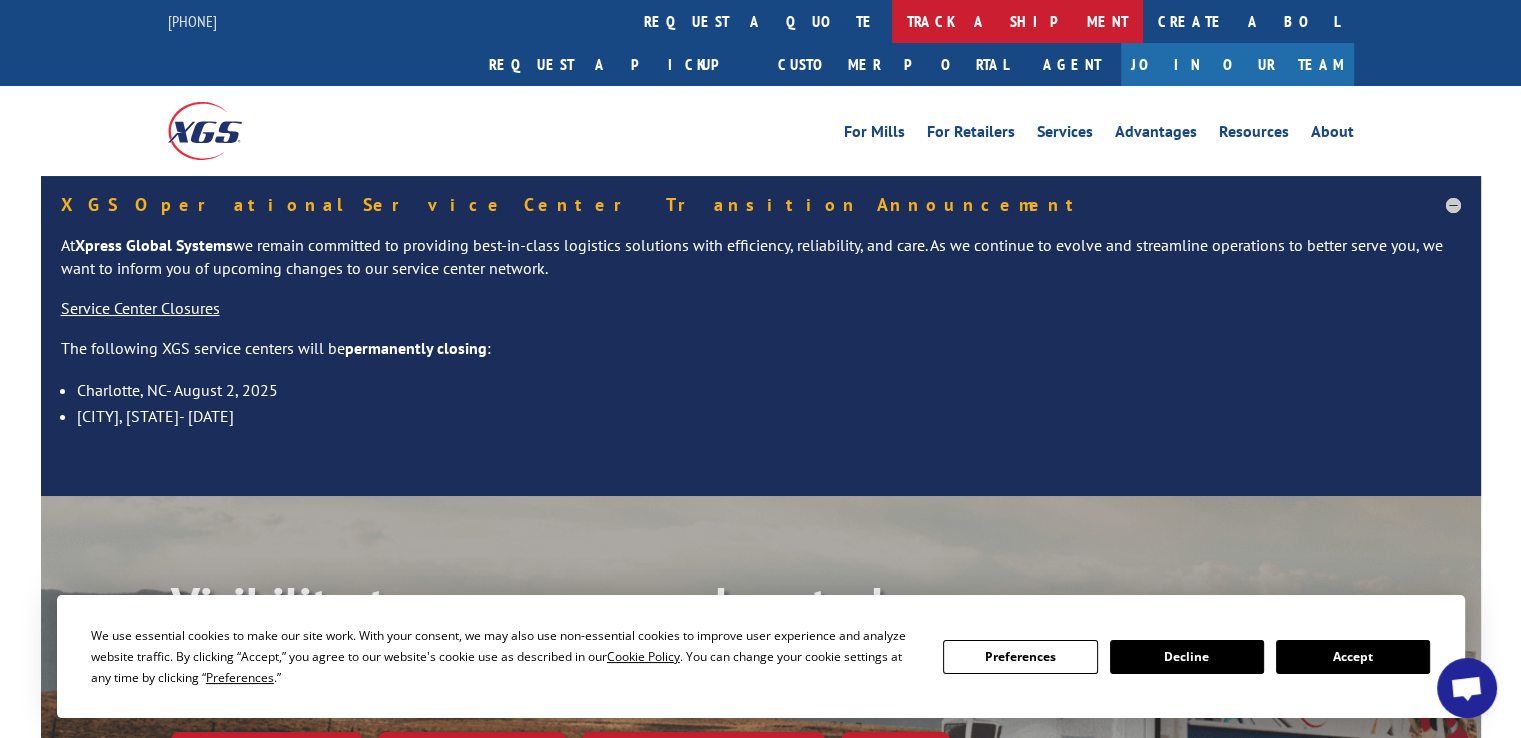 click on "track a shipment" at bounding box center [1017, 21] 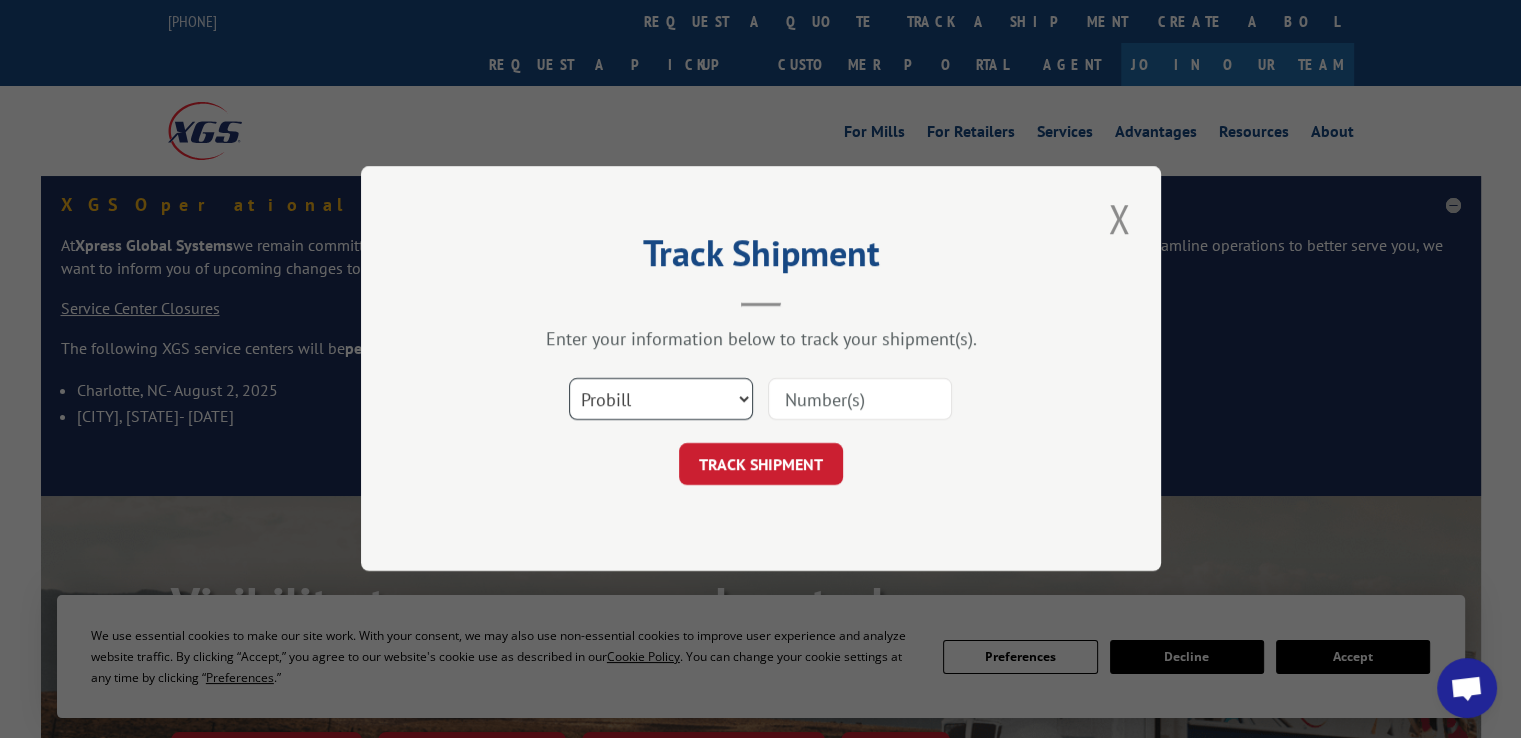 click on "Select category... Probill BOL PO" at bounding box center (661, 400) 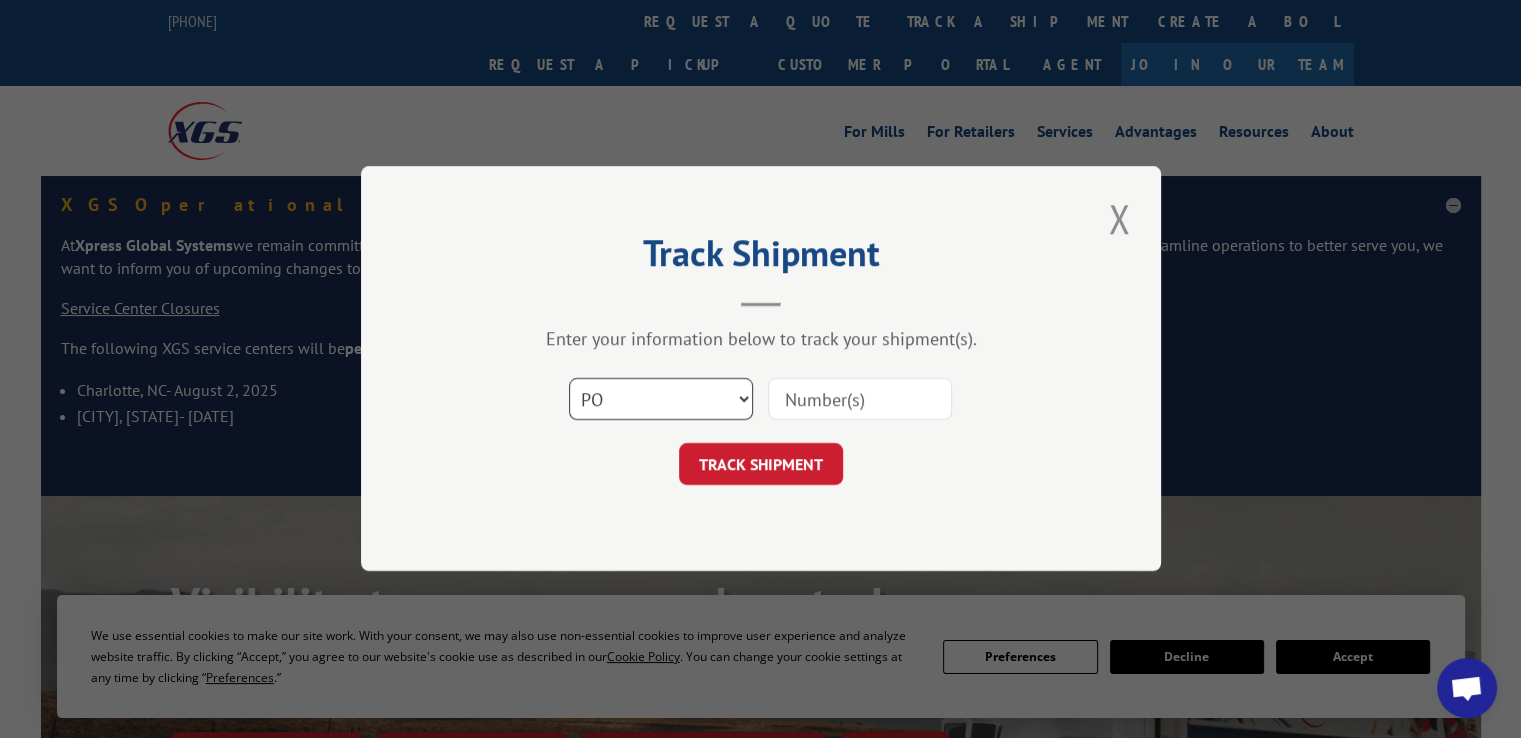 click on "Select category... Probill BOL PO" at bounding box center [661, 400] 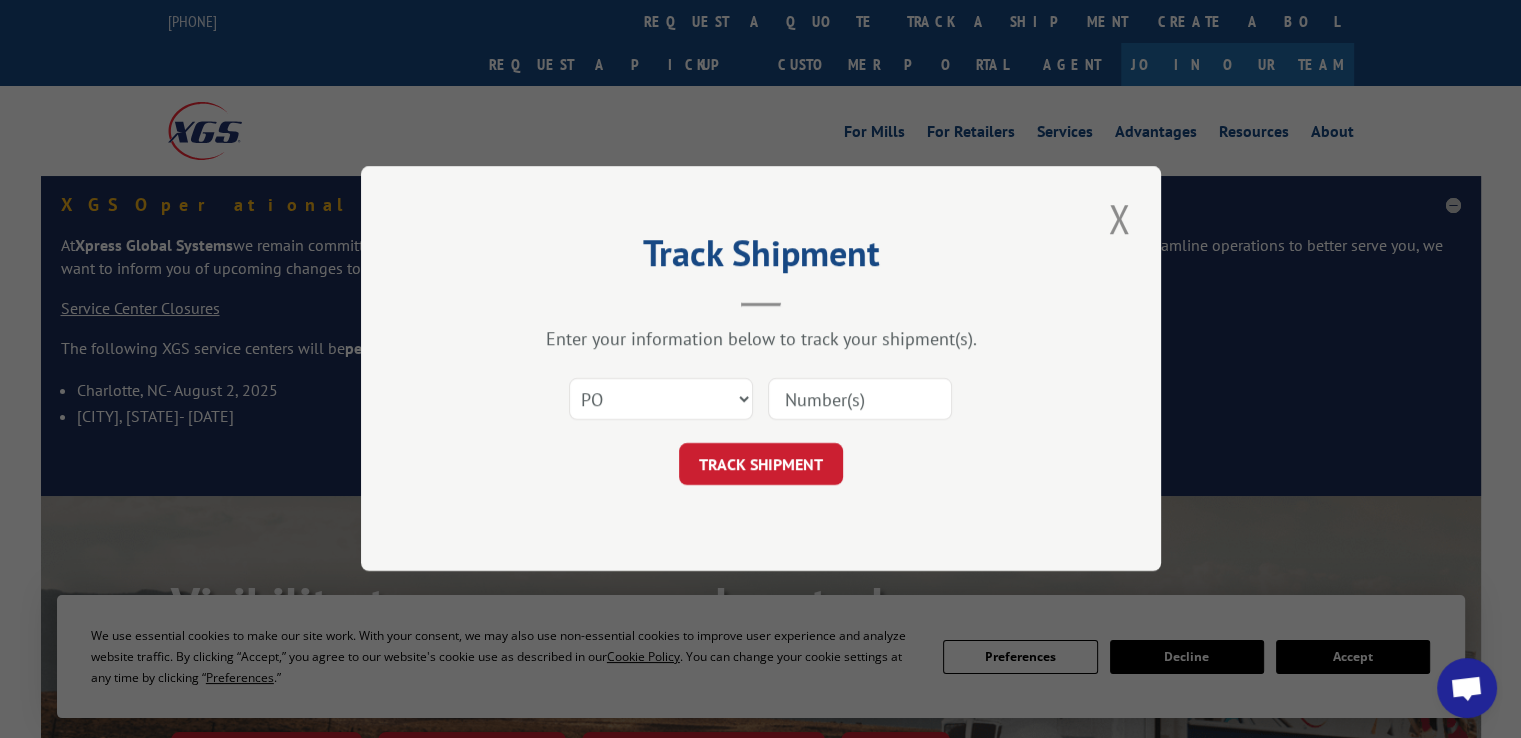 click at bounding box center [860, 400] 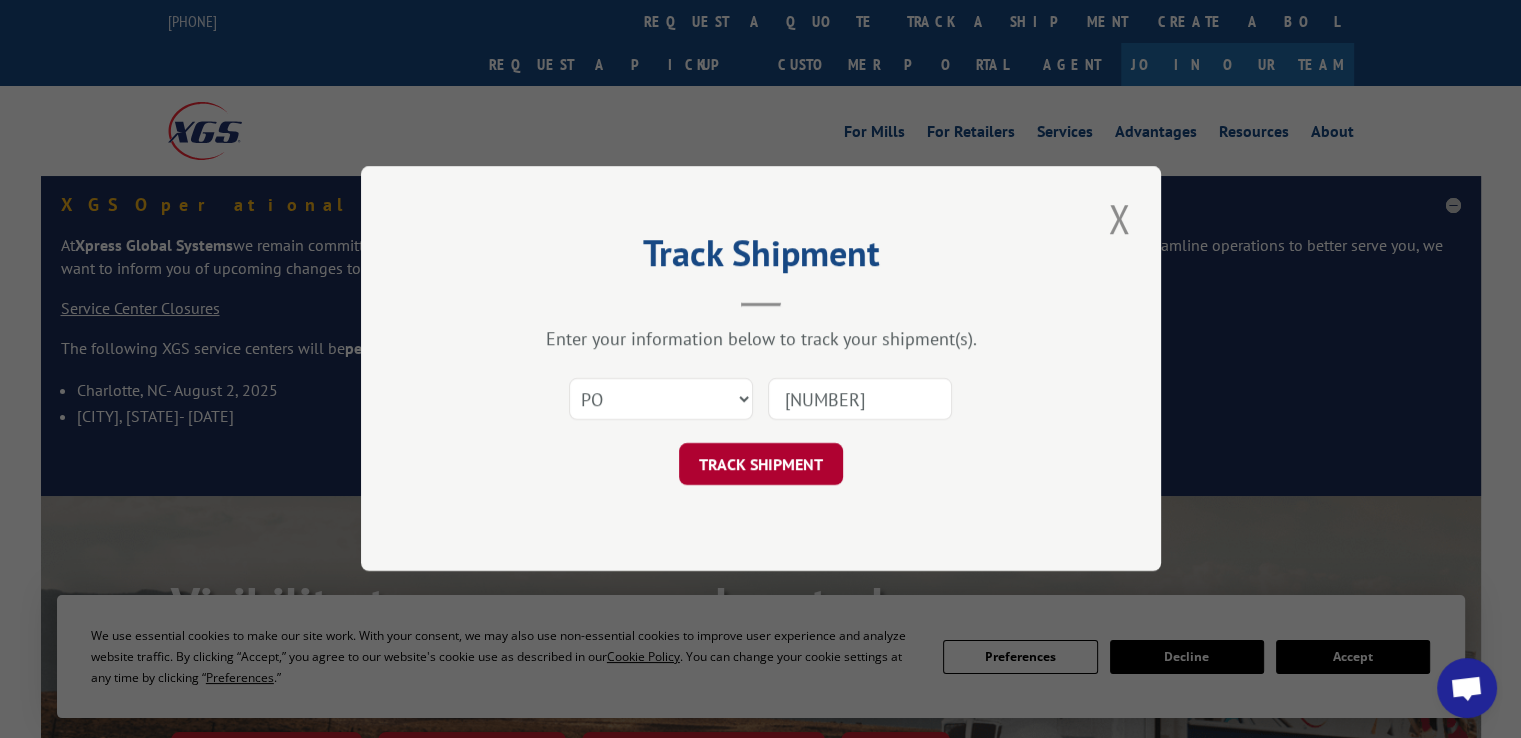 type on "[NUMBER]" 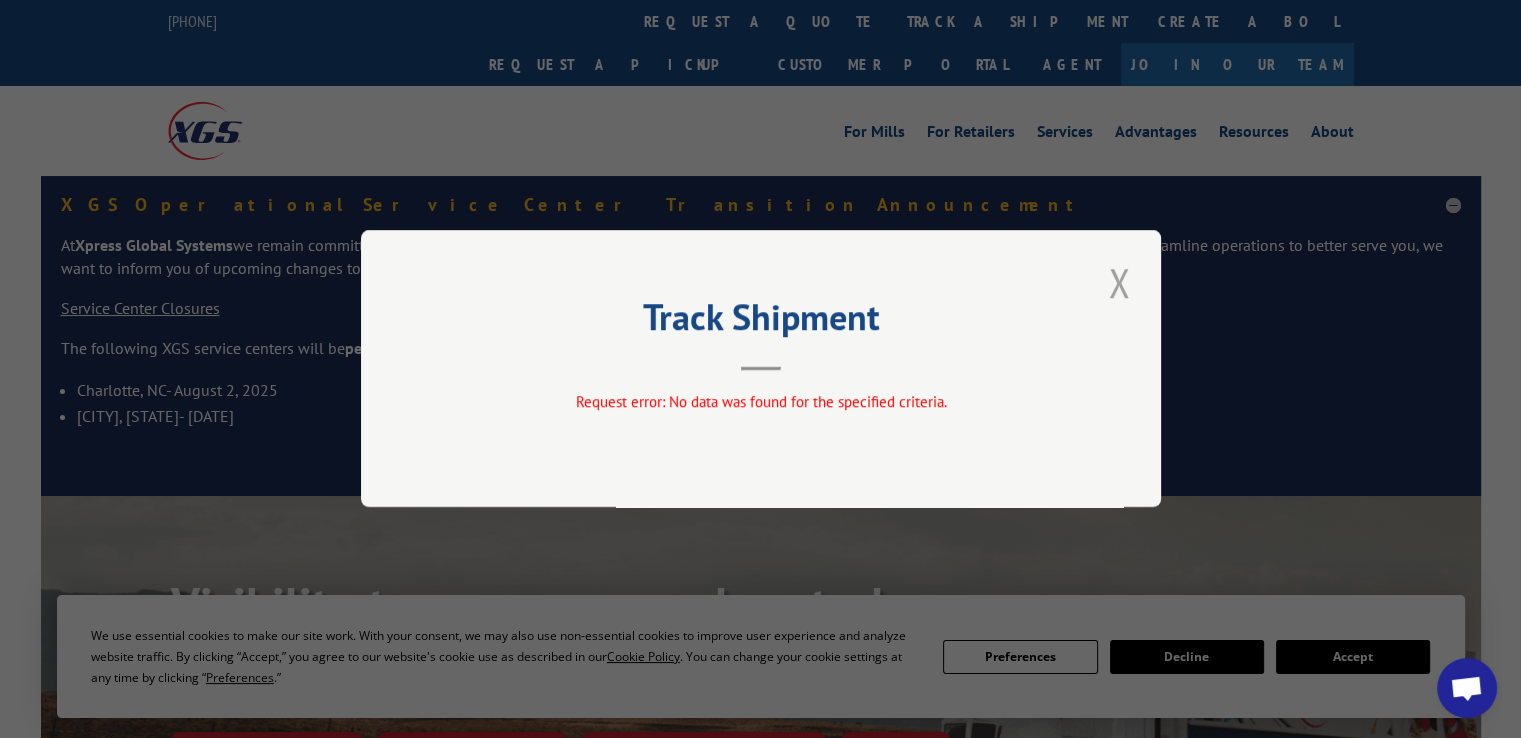 click at bounding box center (1119, 282) 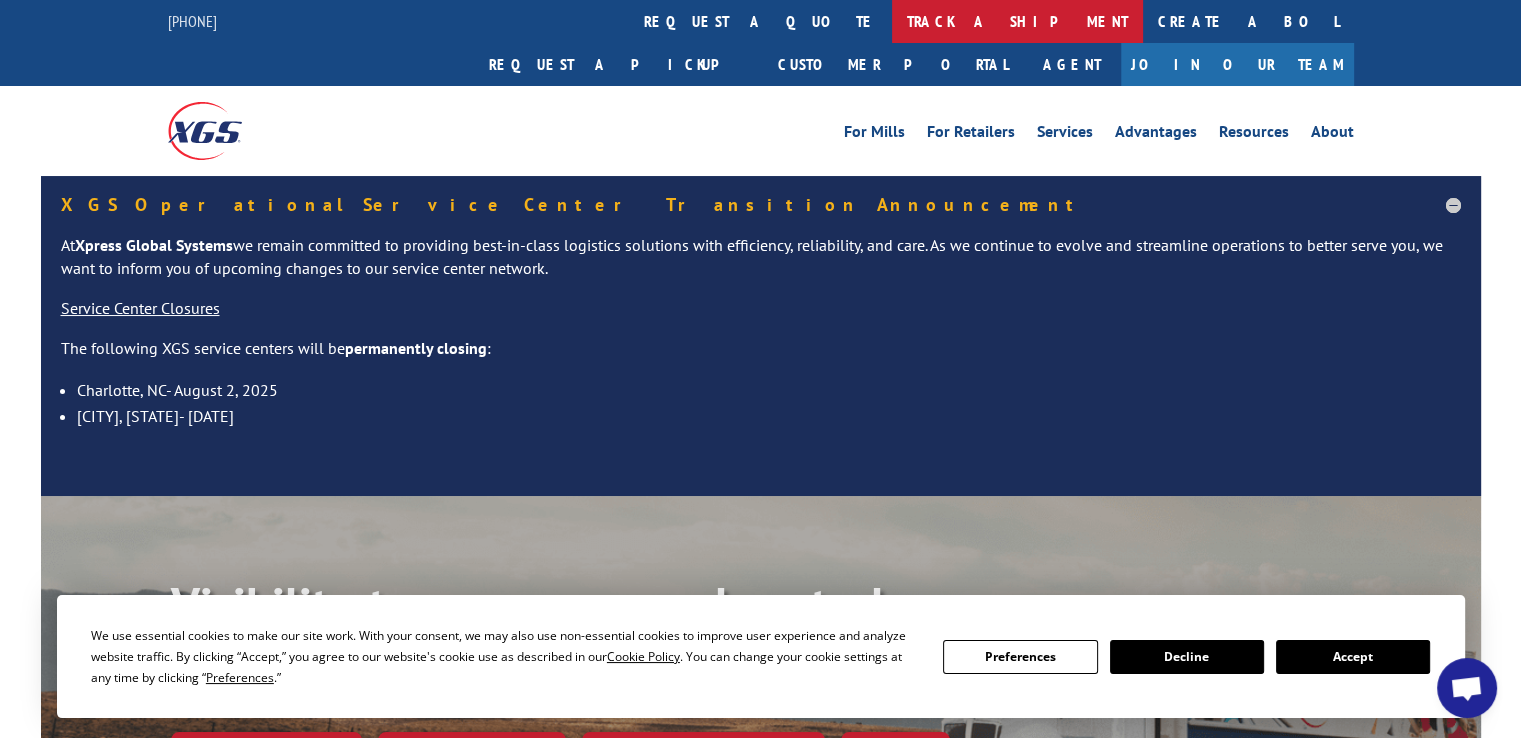 click on "track a shipment" at bounding box center (1017, 21) 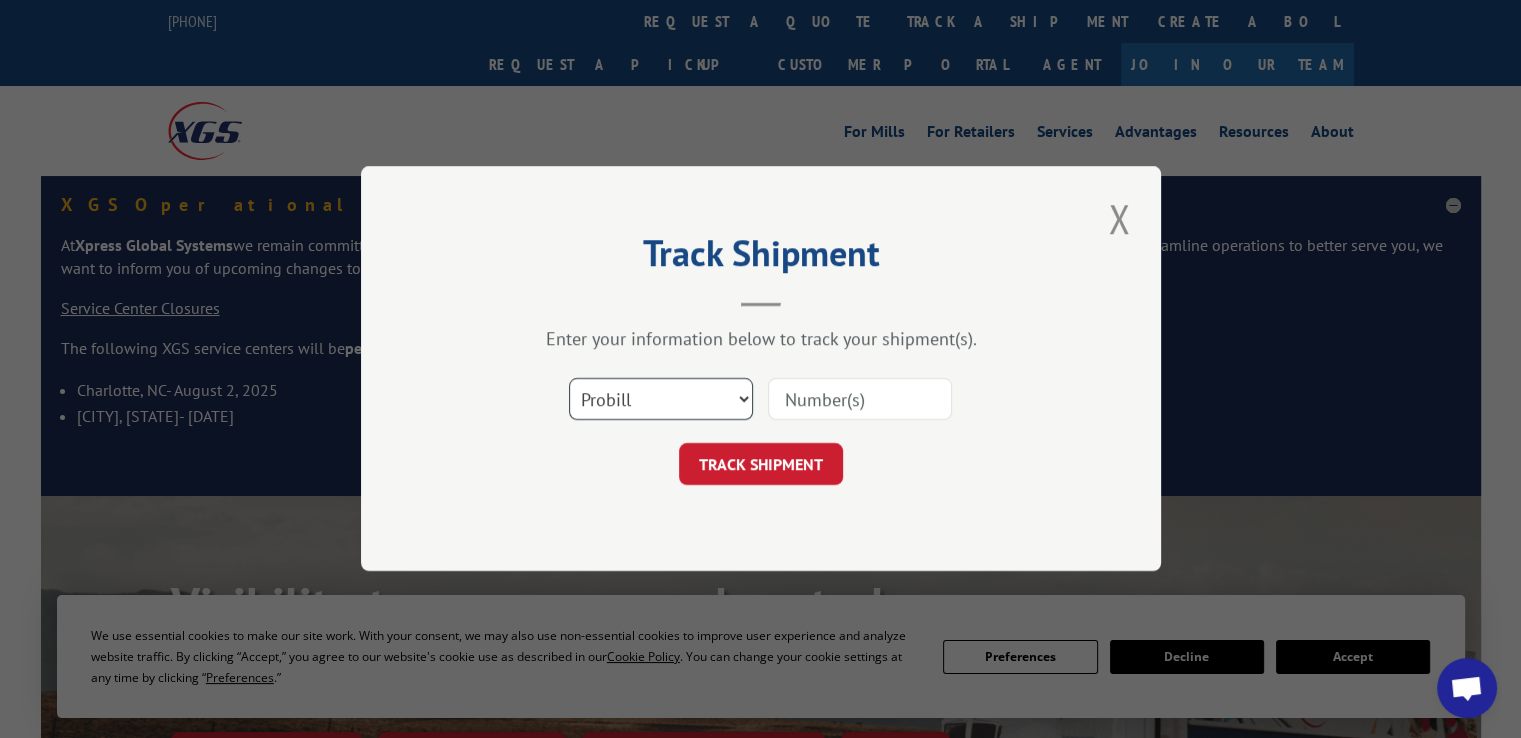 click on "Select category... Probill BOL PO" at bounding box center [661, 400] 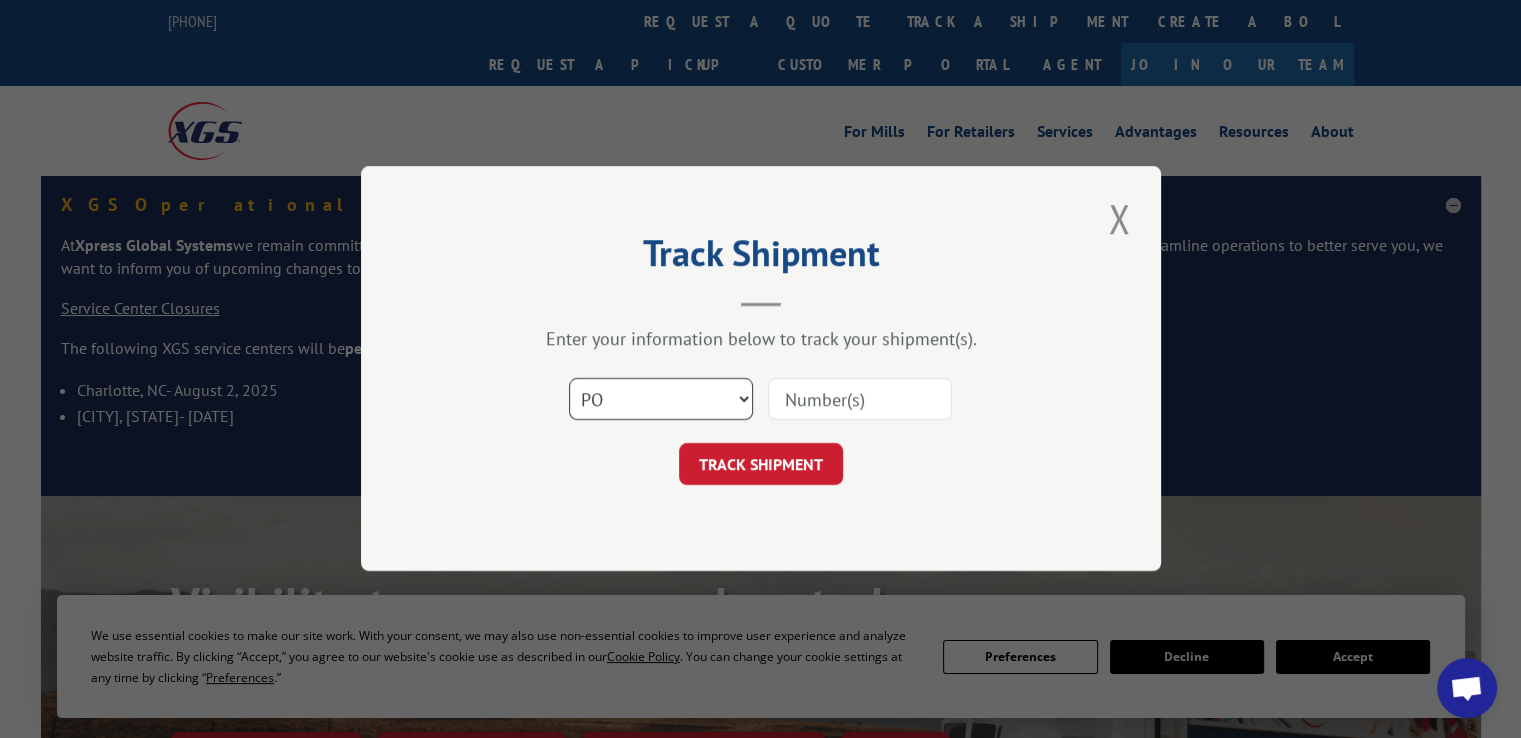 click on "Select category... Probill BOL PO" at bounding box center [661, 400] 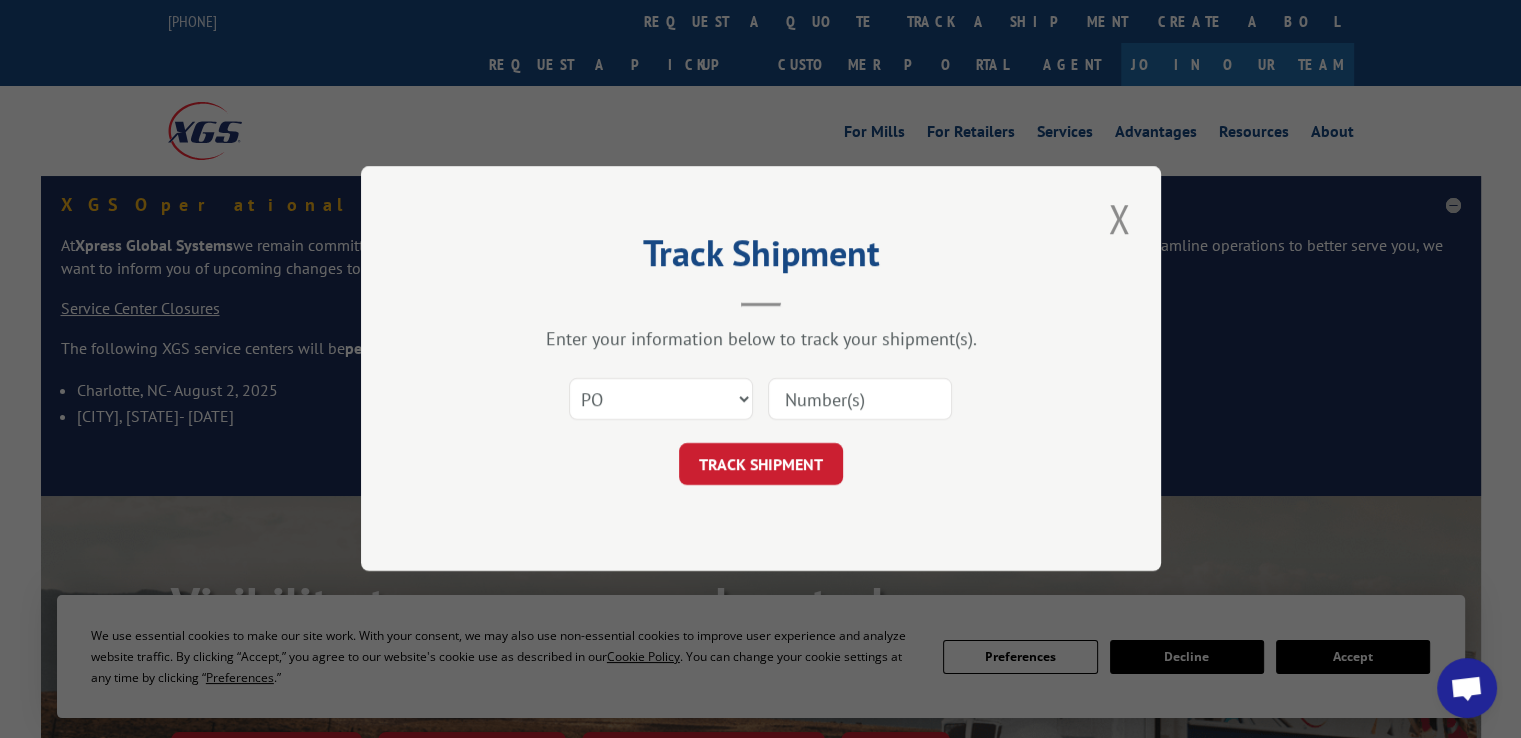 click at bounding box center (860, 400) 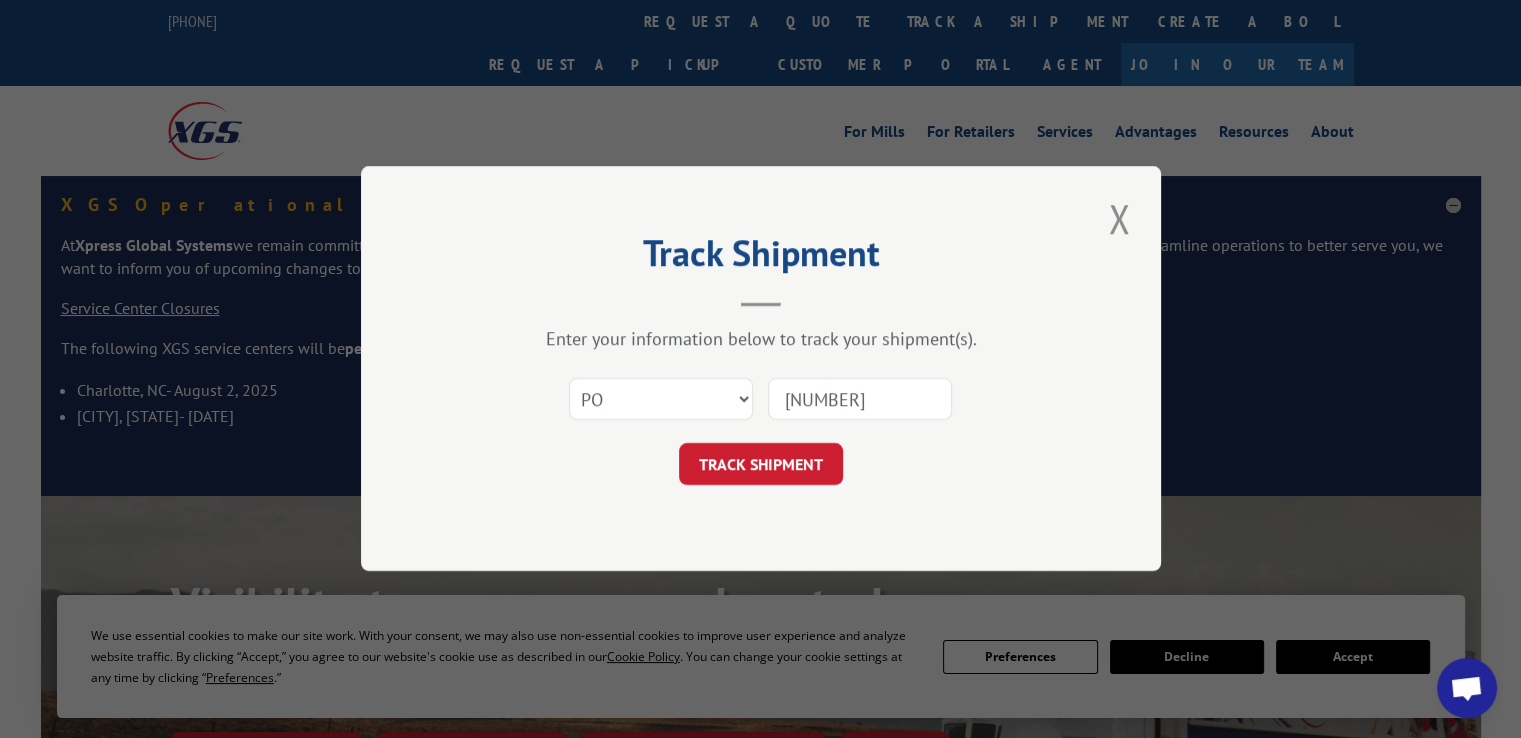 type on "[NUMBER]" 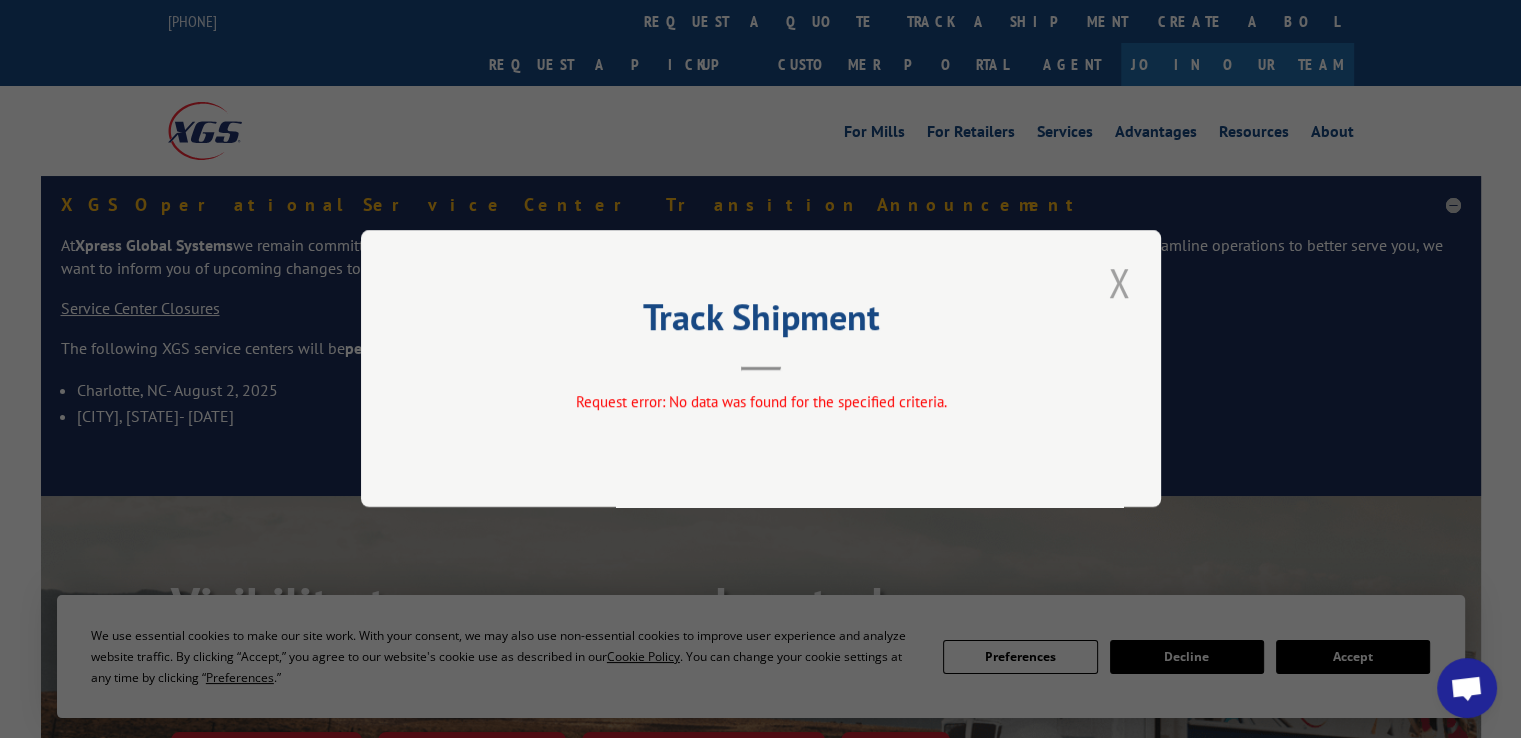 click at bounding box center (1119, 282) 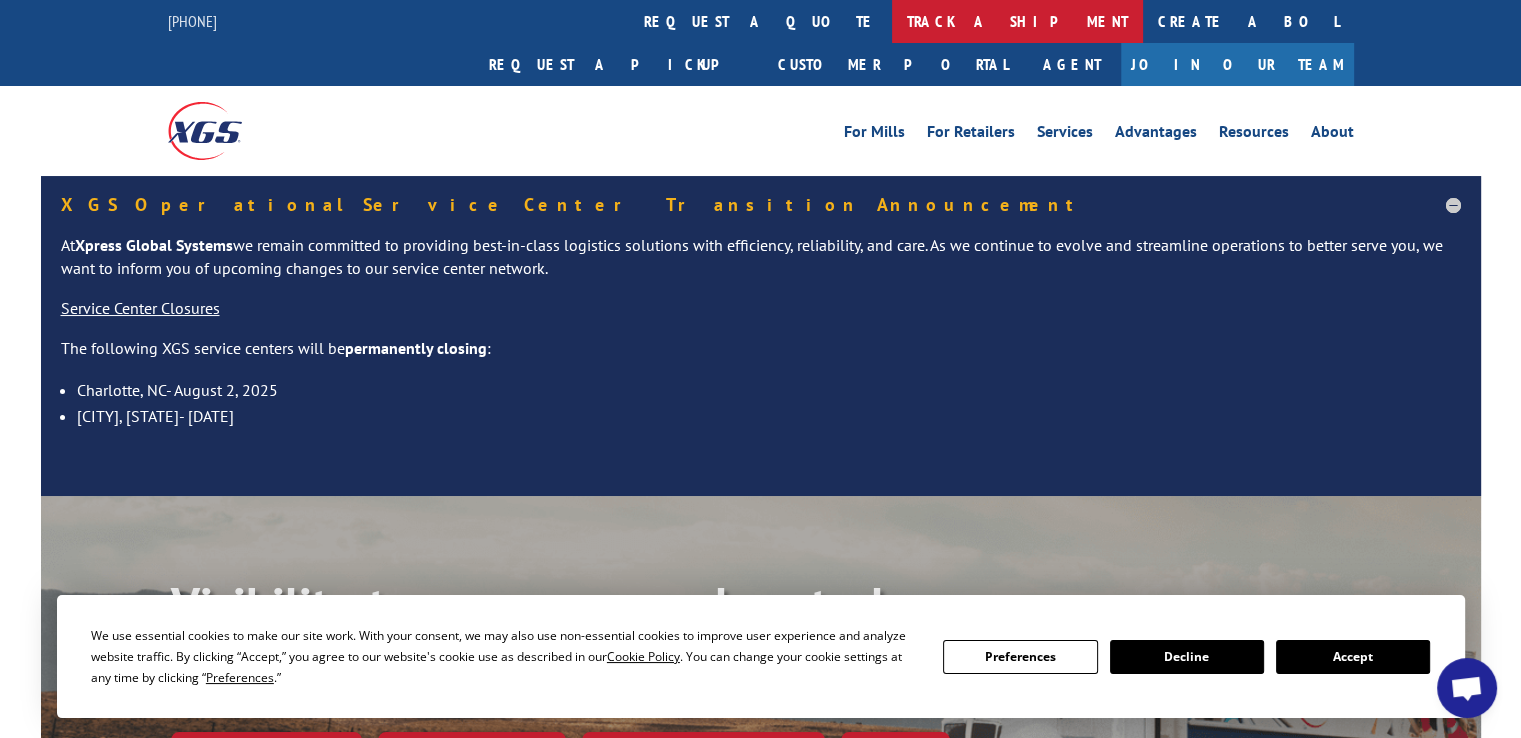 click on "track a shipment" at bounding box center (1017, 21) 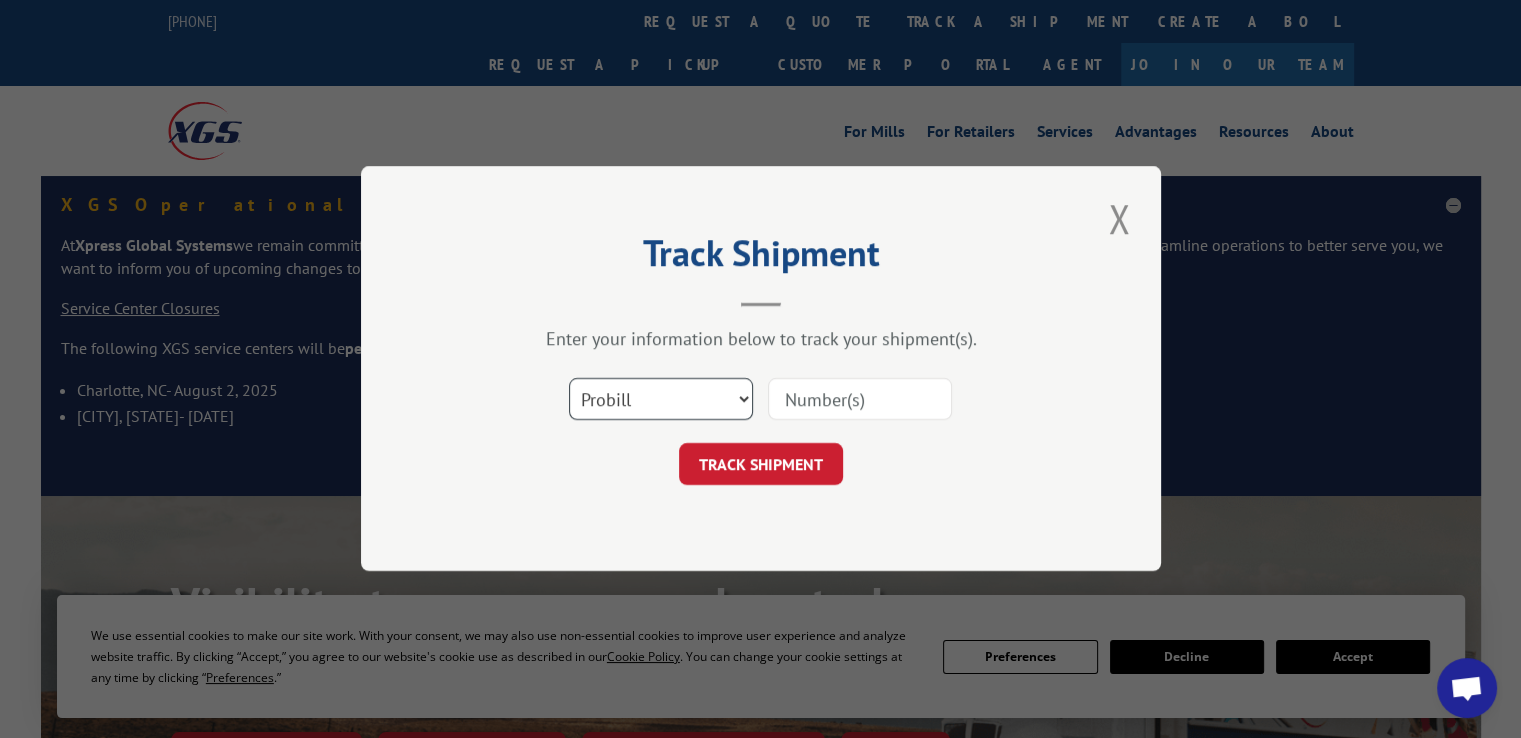 click on "Select category... Probill BOL PO" at bounding box center [661, 400] 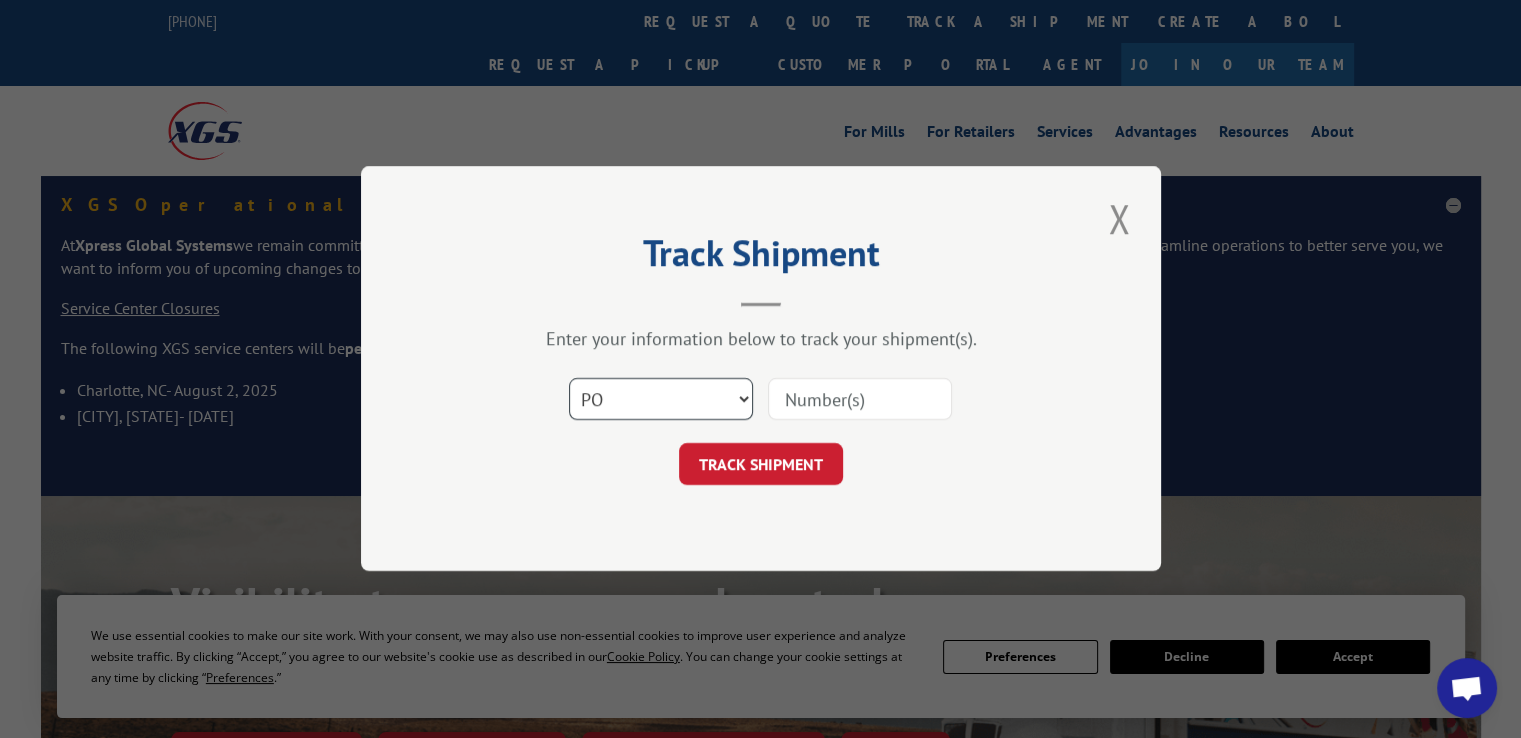 click on "Select category... Probill BOL PO" at bounding box center [661, 400] 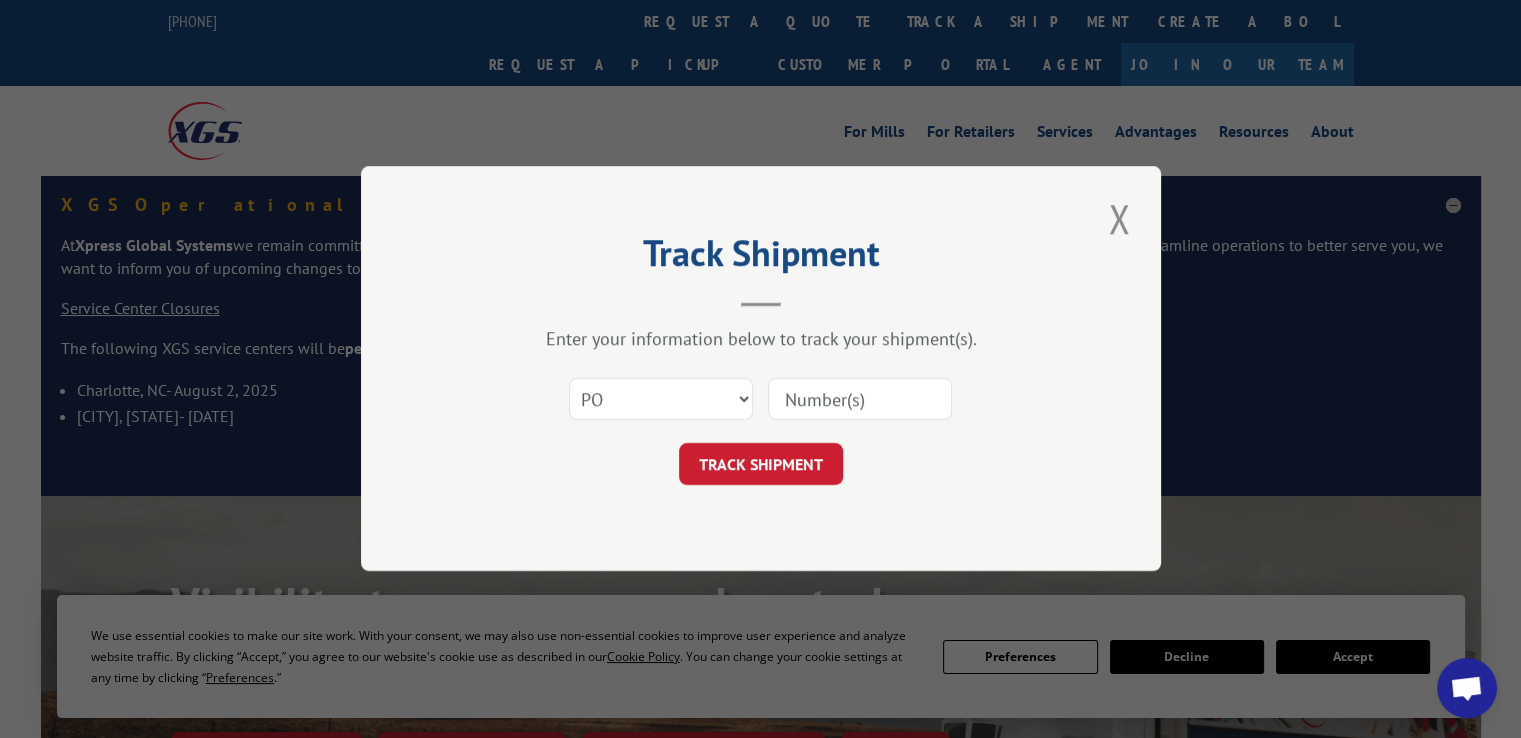 click at bounding box center (860, 400) 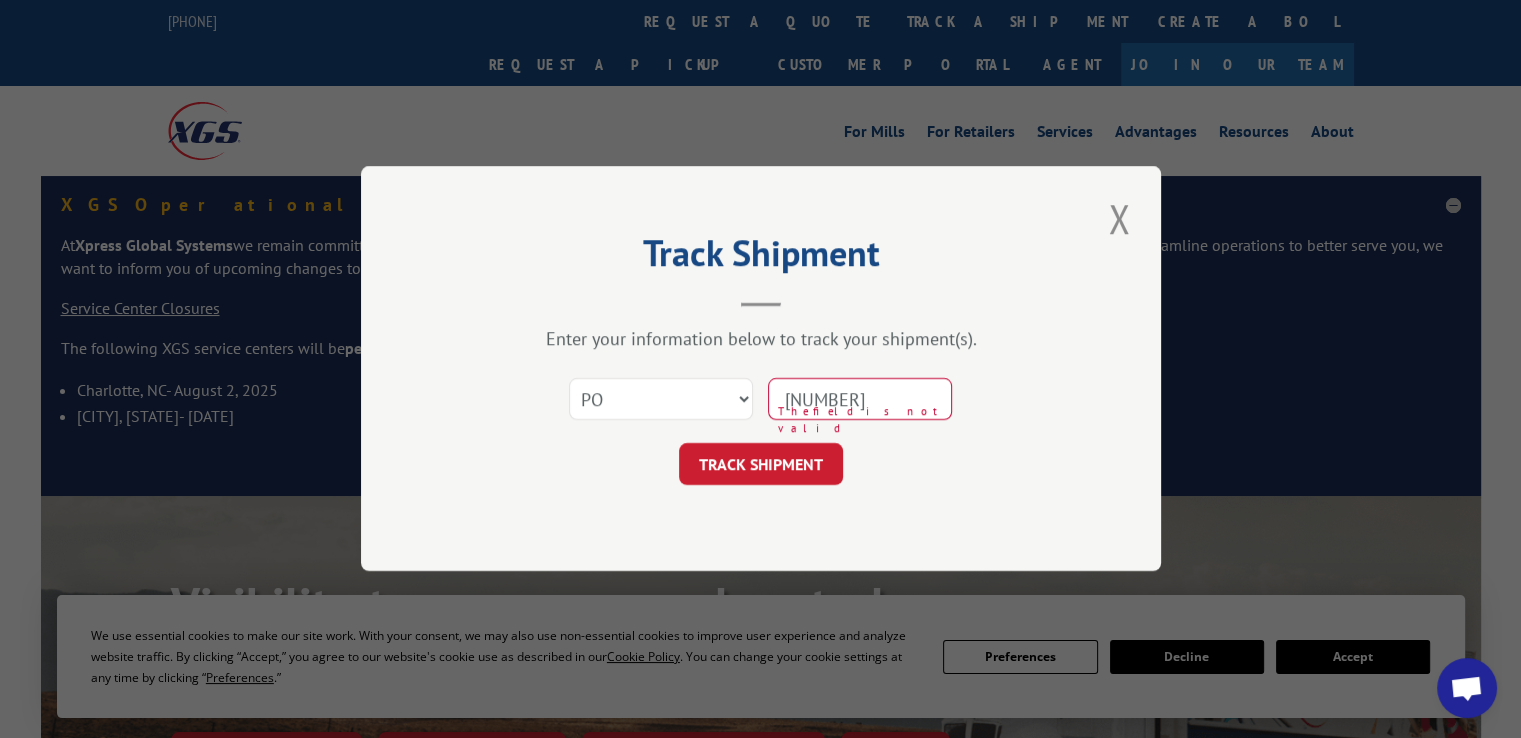 click on "[NUMBER]" at bounding box center [860, 400] 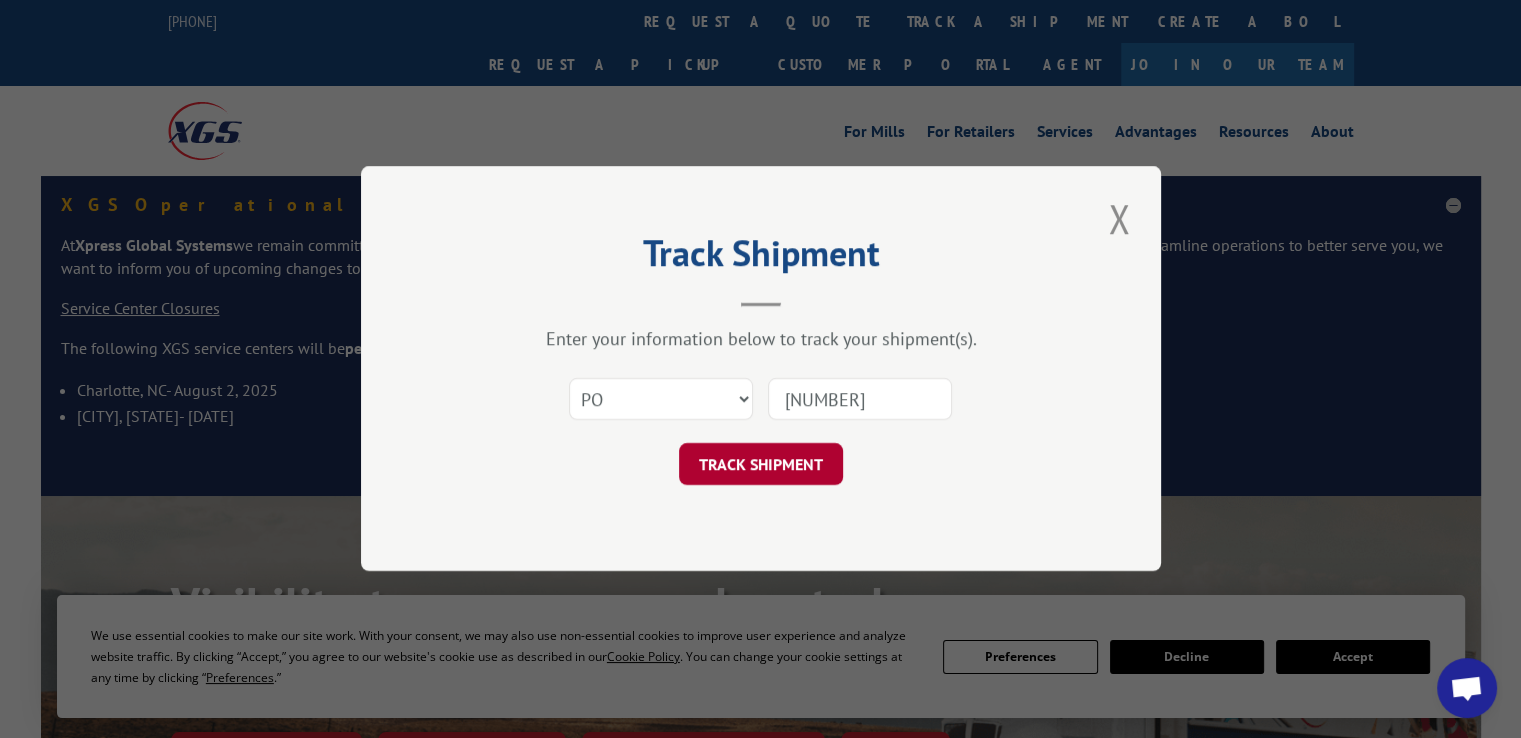 type on "[NUMBER]" 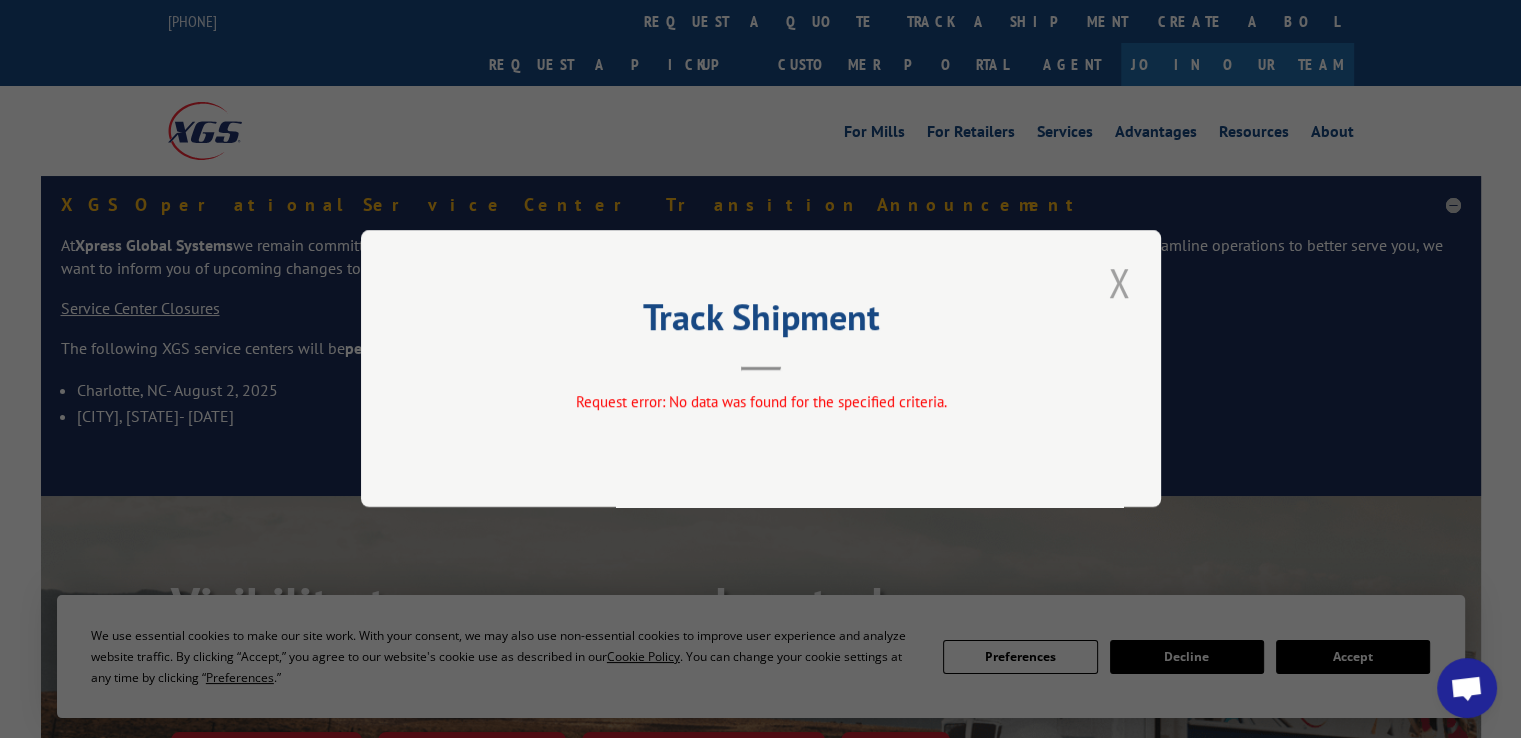 click at bounding box center (1119, 282) 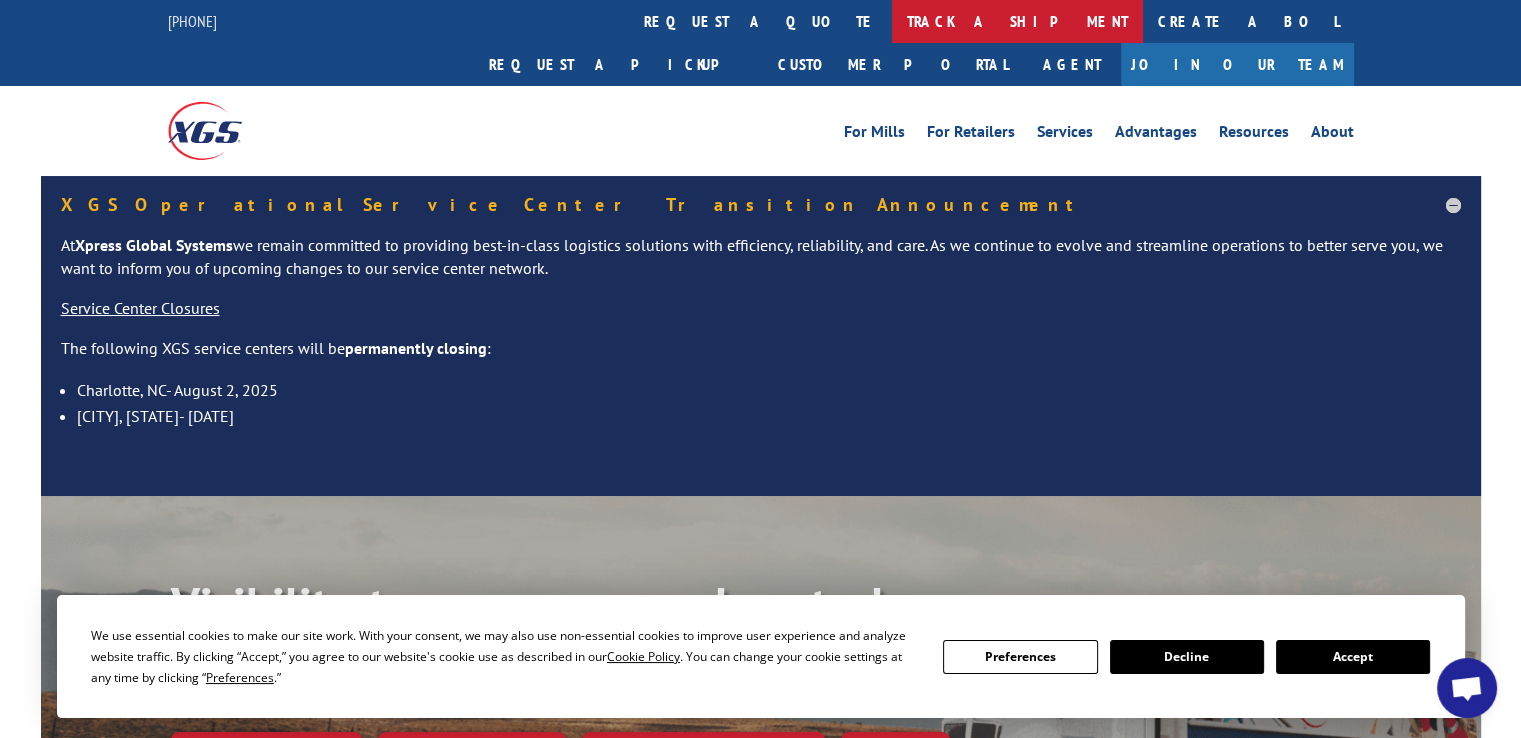 click on "track a shipment" at bounding box center (1017, 21) 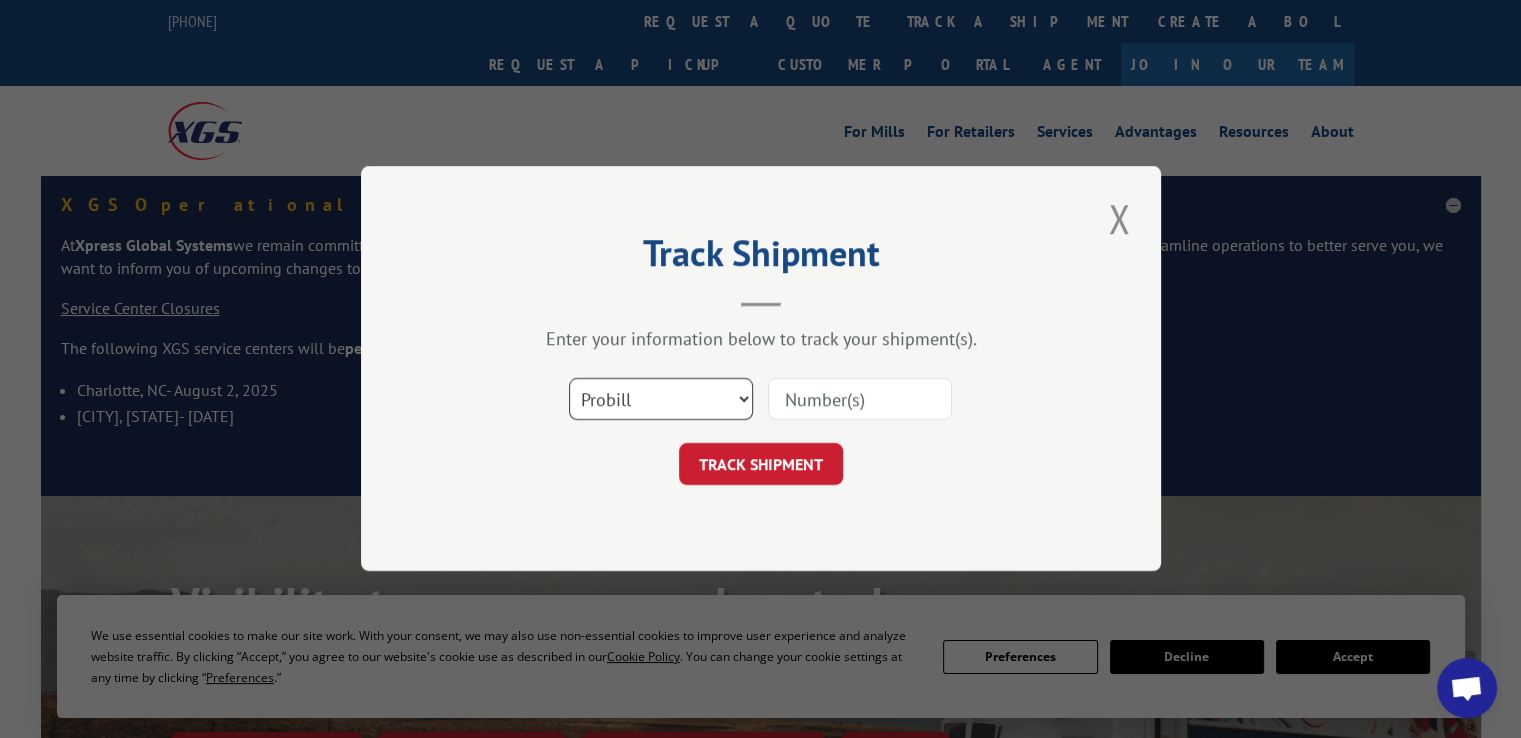 click on "Select category... Probill BOL PO" at bounding box center [661, 400] 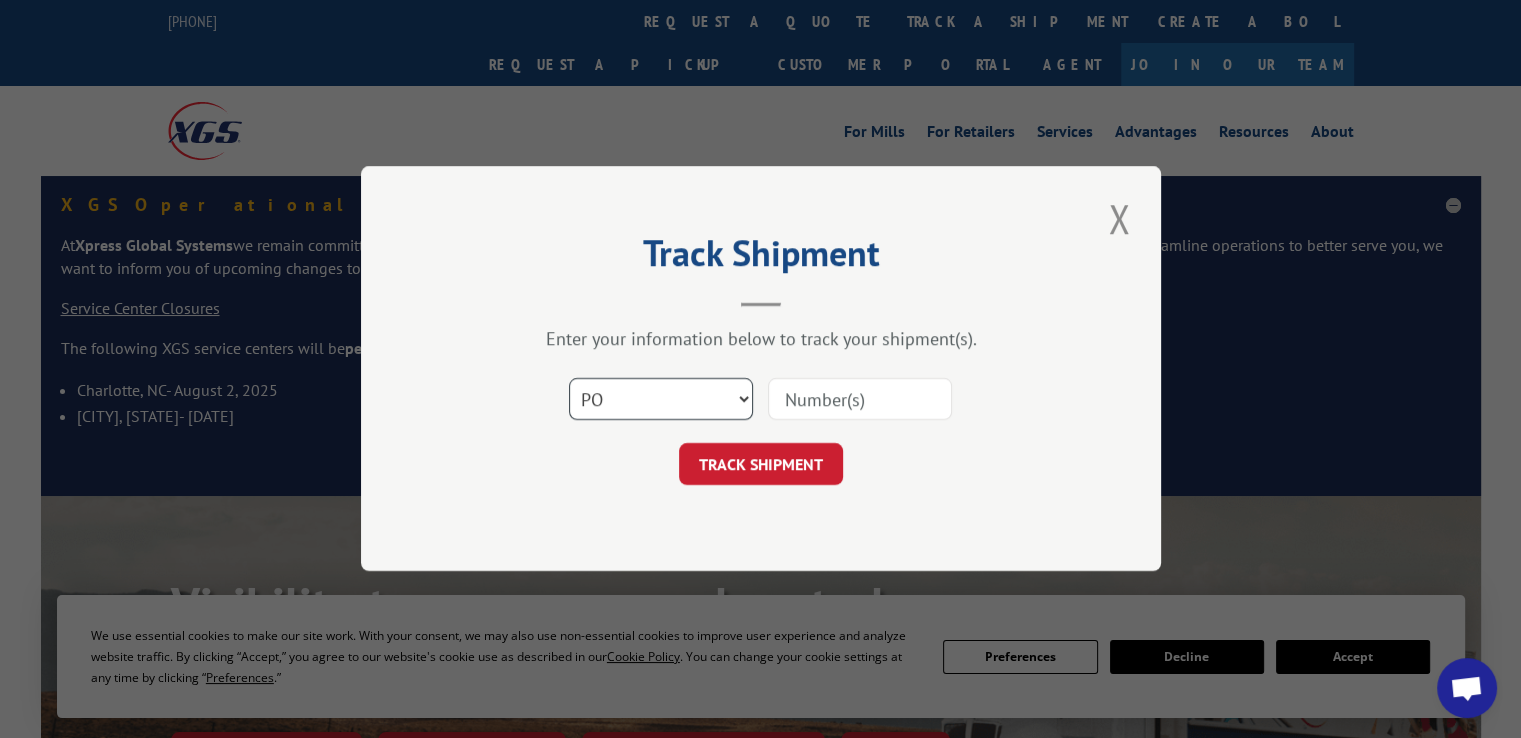 click on "Select category... Probill BOL PO" at bounding box center [661, 400] 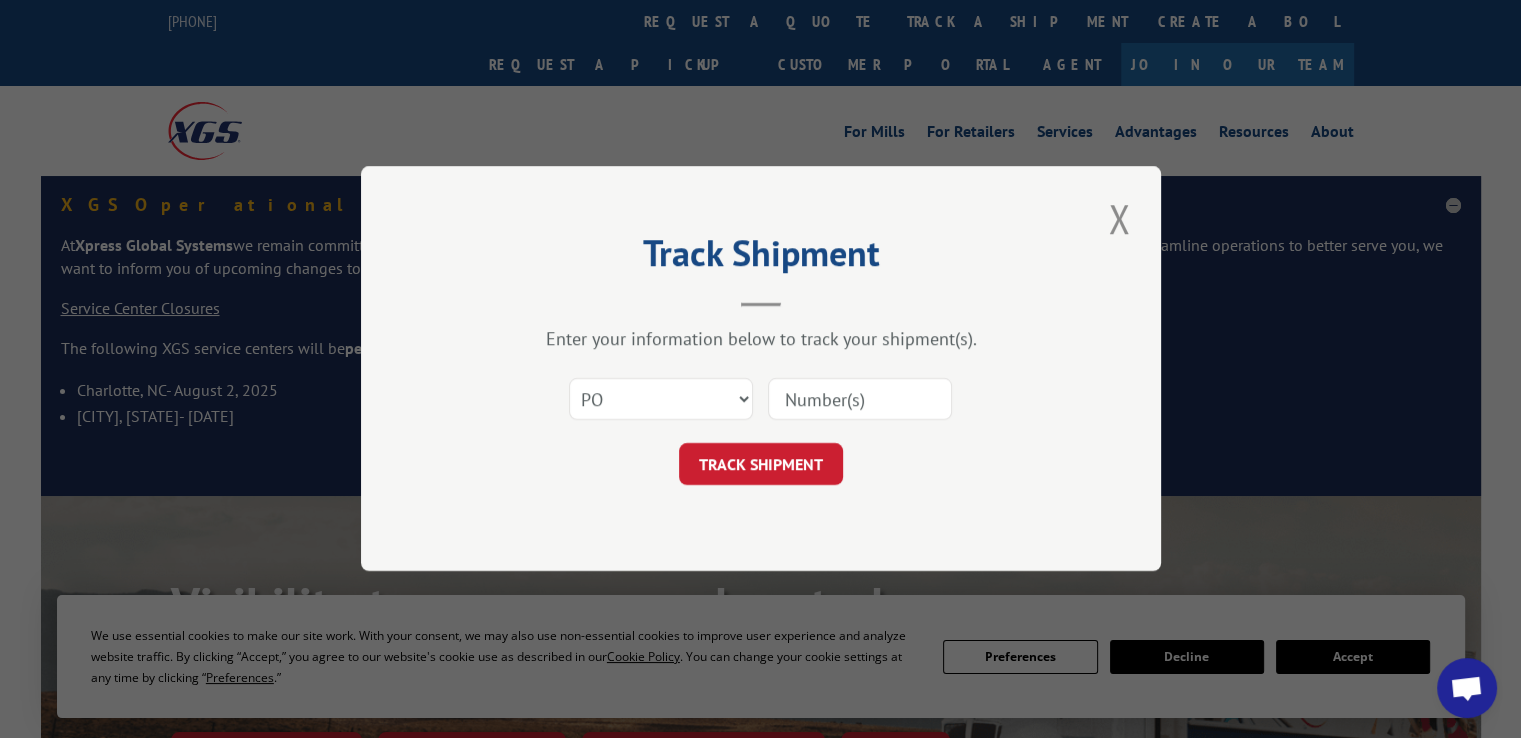 click at bounding box center [860, 400] 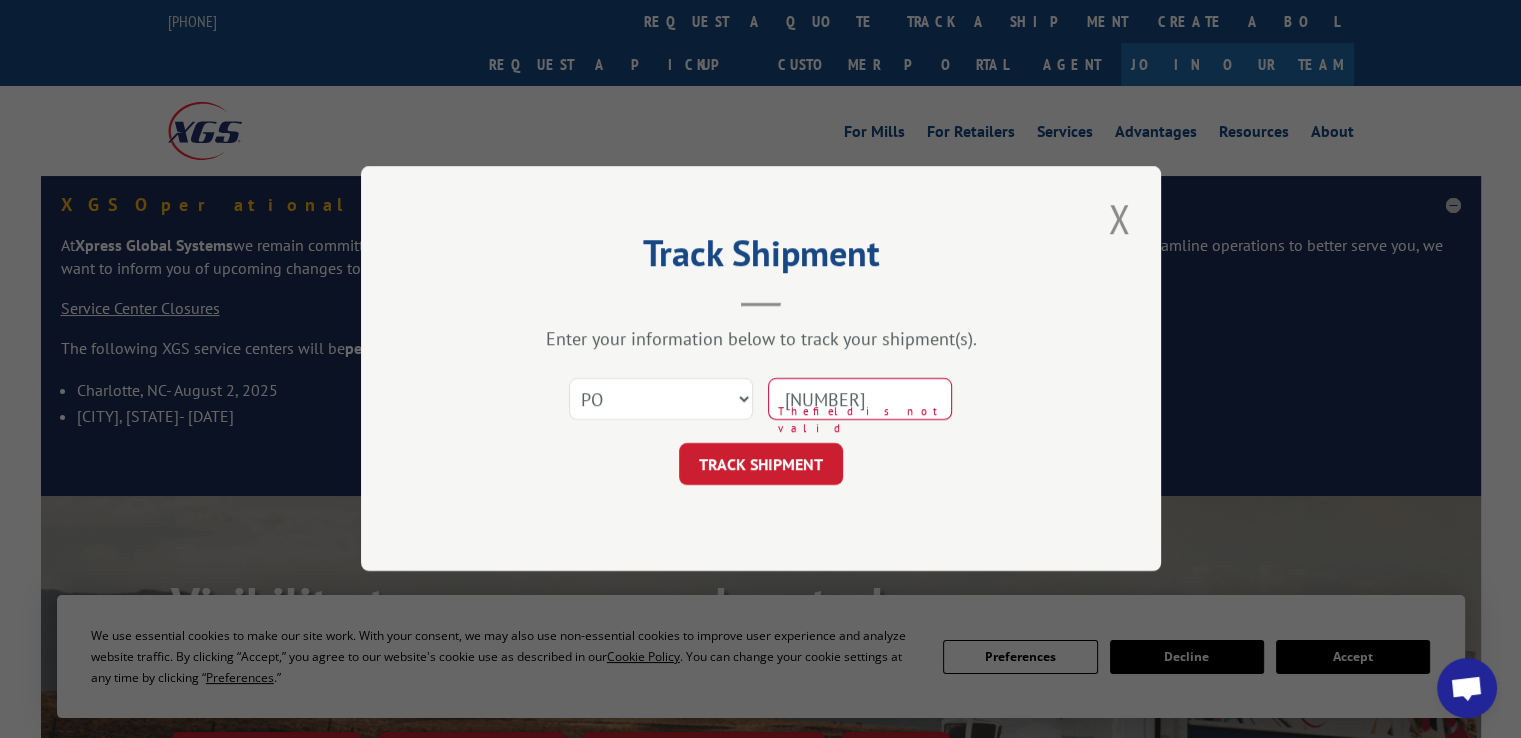 click on "[NUMBER]" at bounding box center [860, 400] 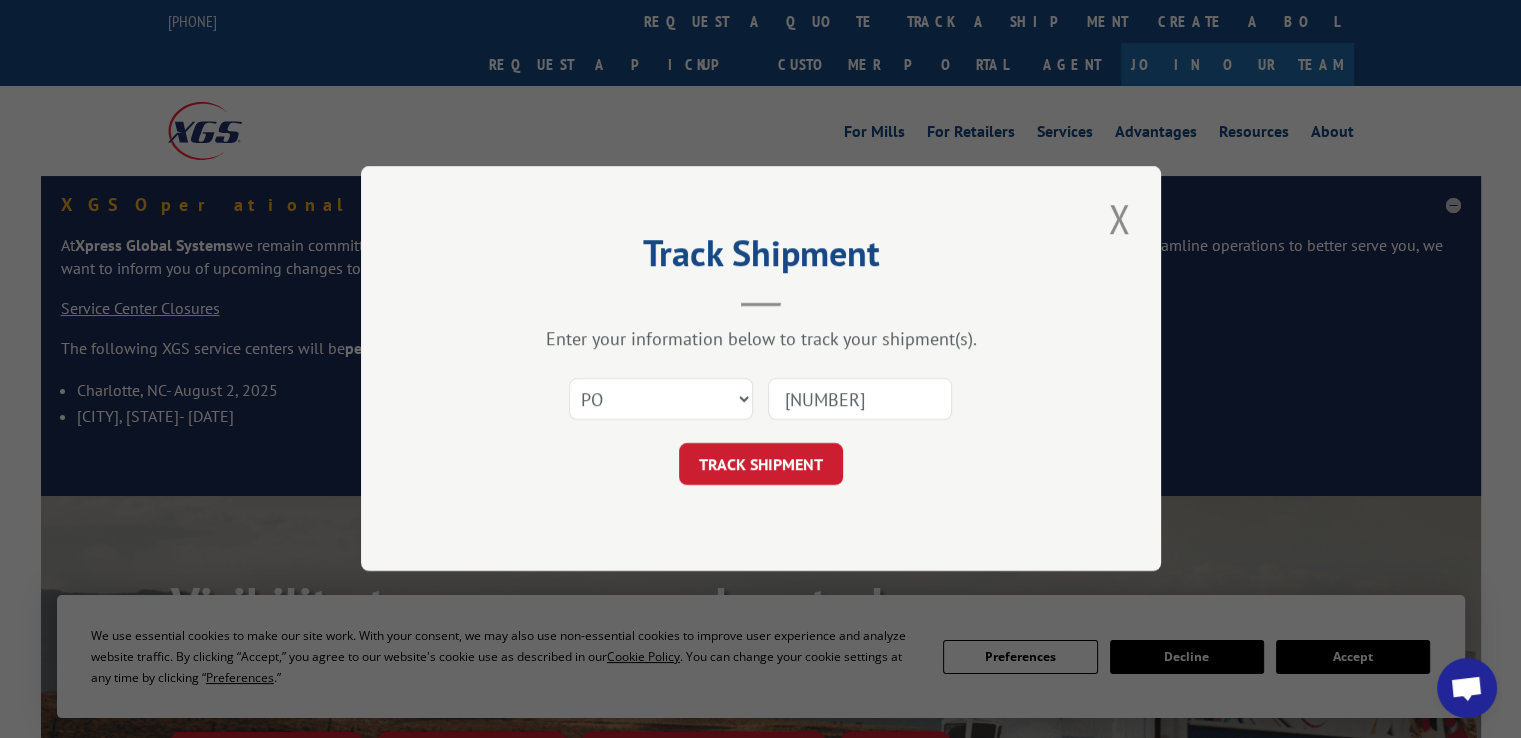 type on "[NUMBER]" 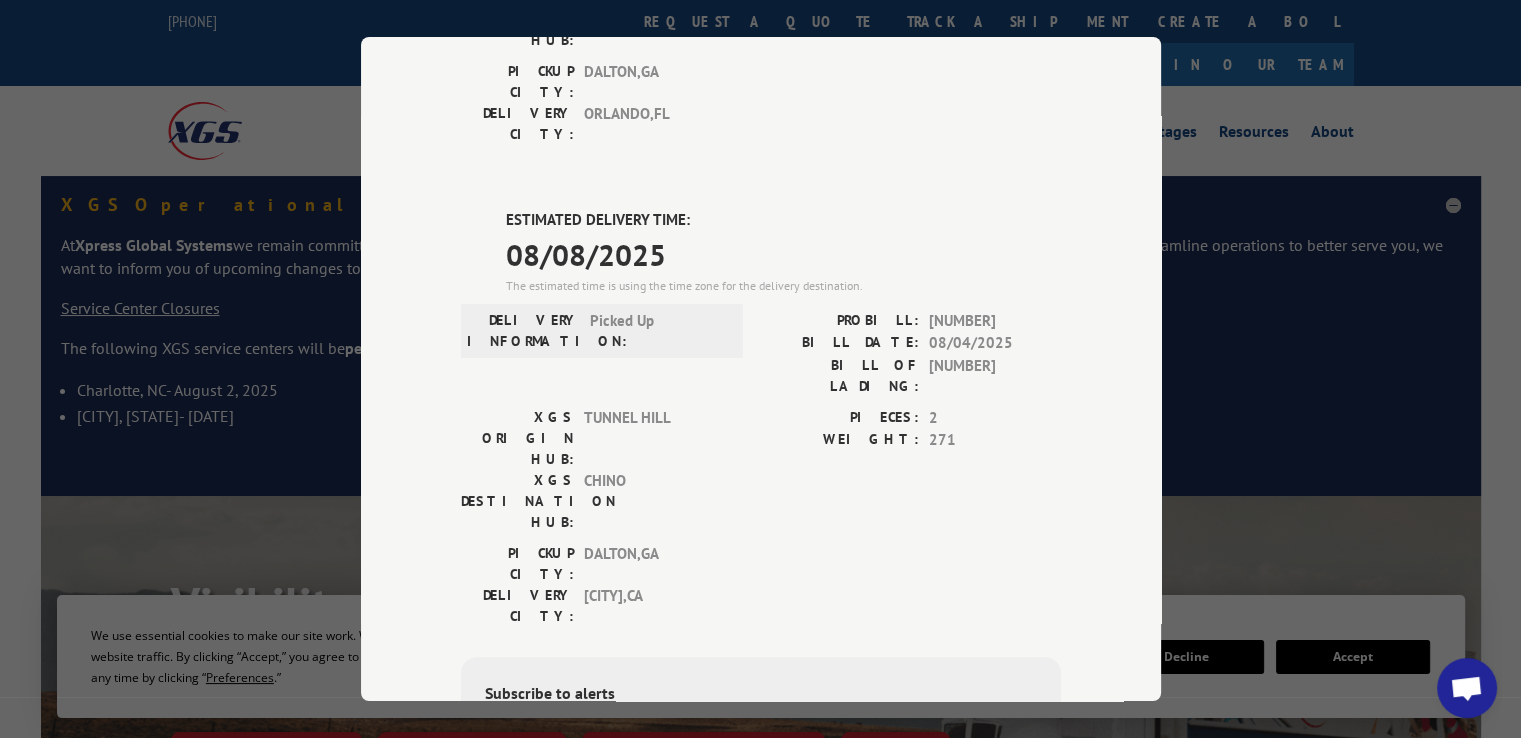 scroll, scrollTop: 400, scrollLeft: 0, axis: vertical 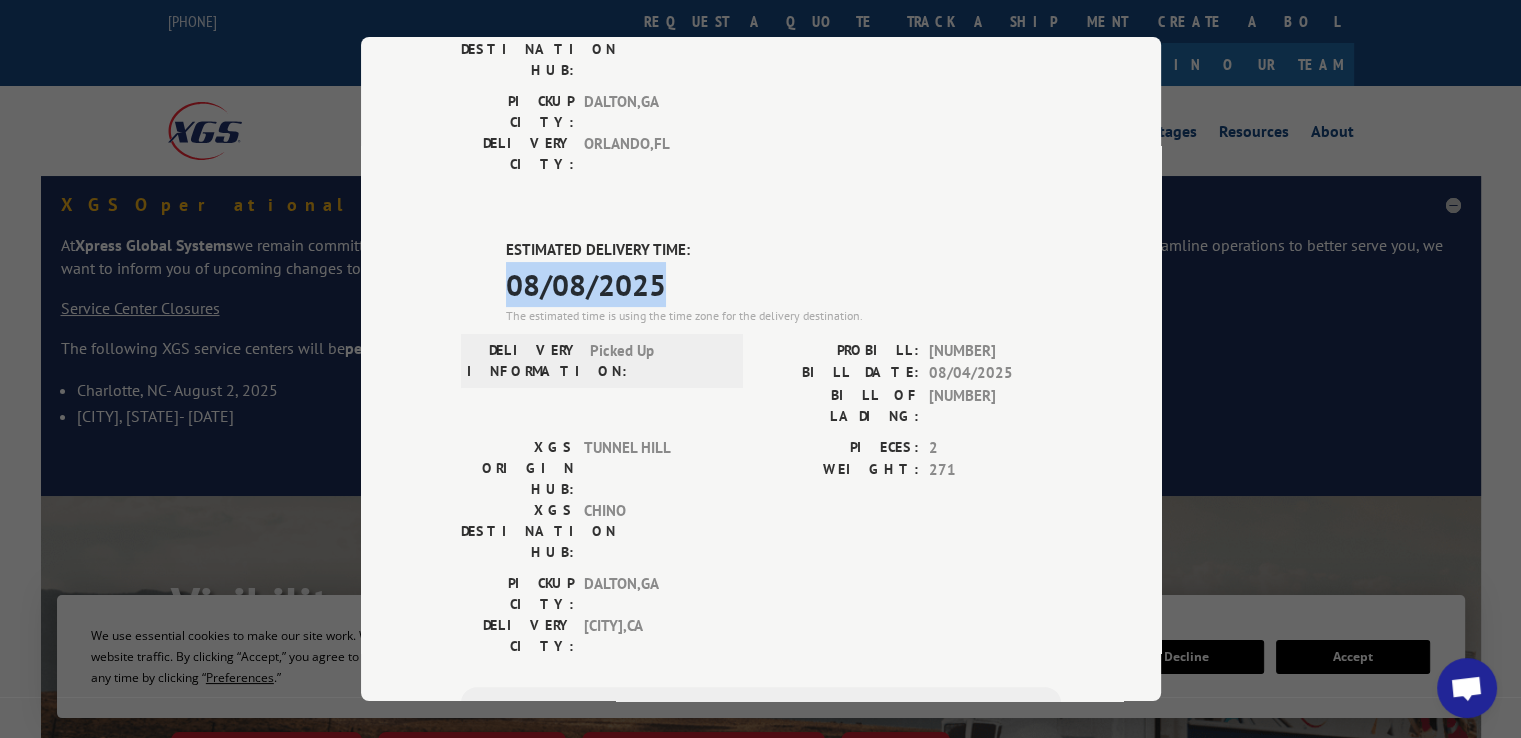 drag, startPoint x: 484, startPoint y: 169, endPoint x: 668, endPoint y: 163, distance: 184.0978 